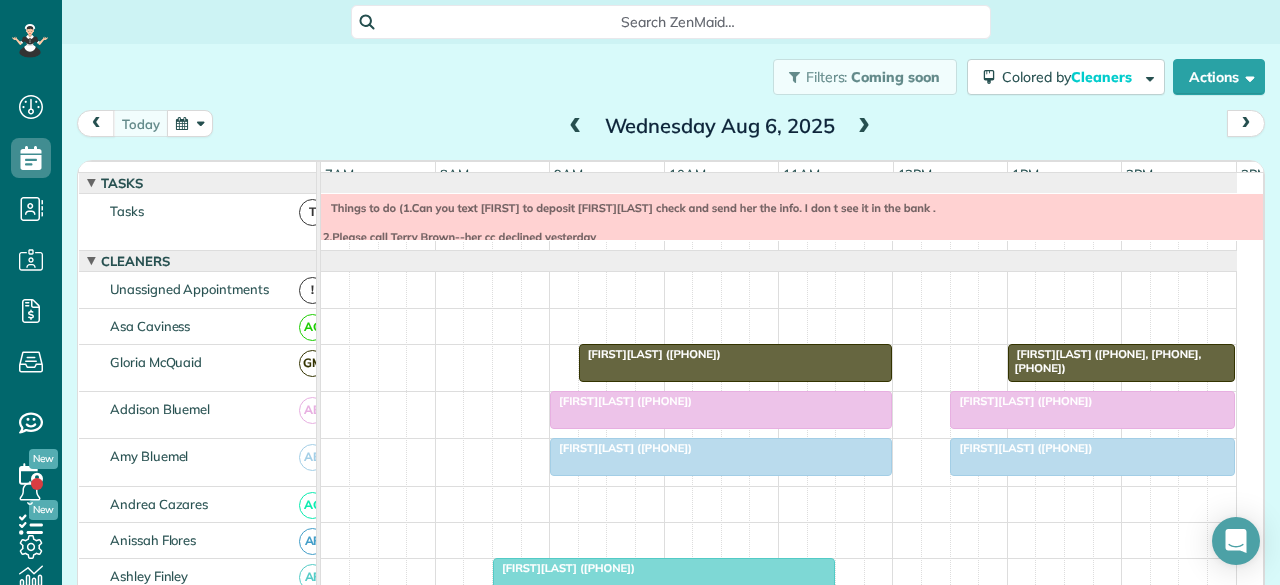 scroll, scrollTop: 0, scrollLeft: 0, axis: both 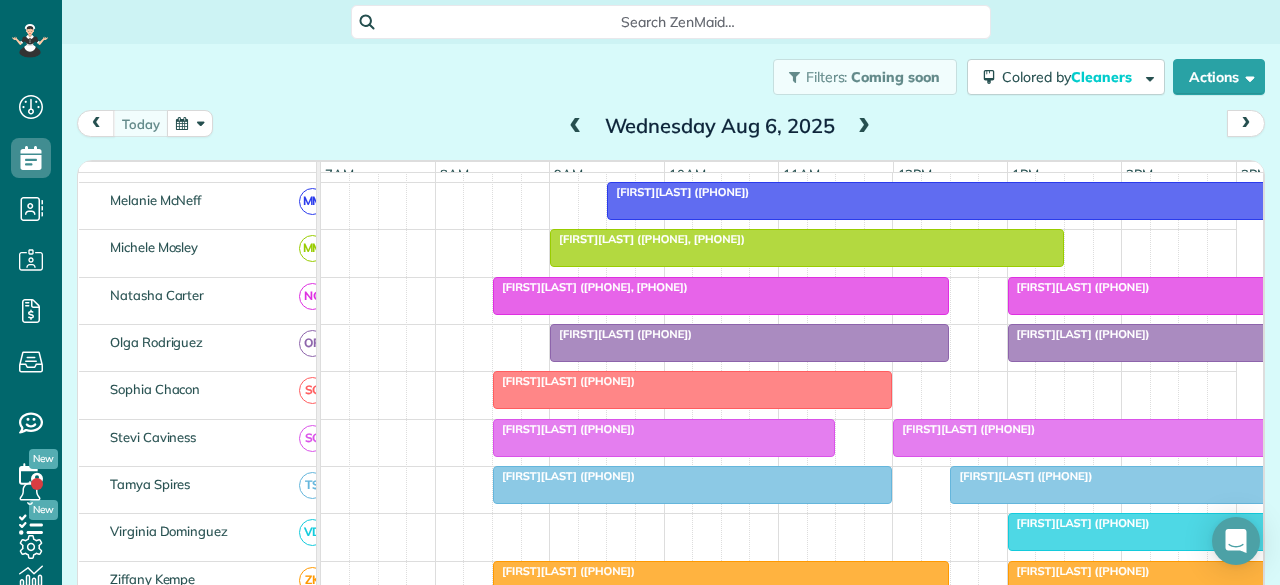 click at bounding box center [864, 127] 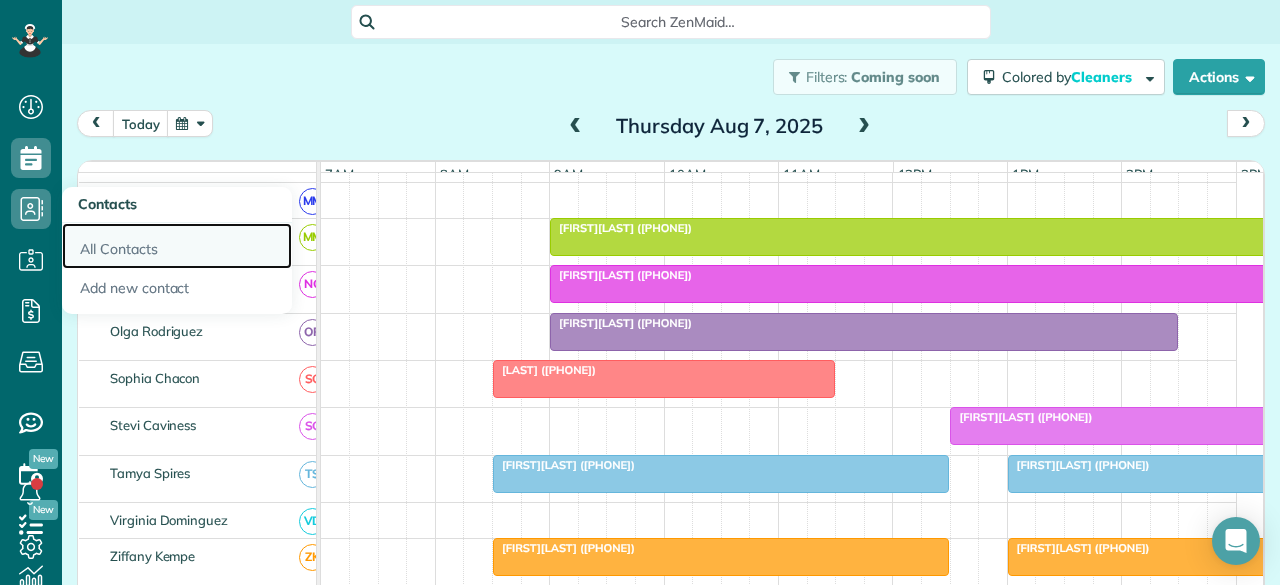 click on "All Contacts" at bounding box center (177, 246) 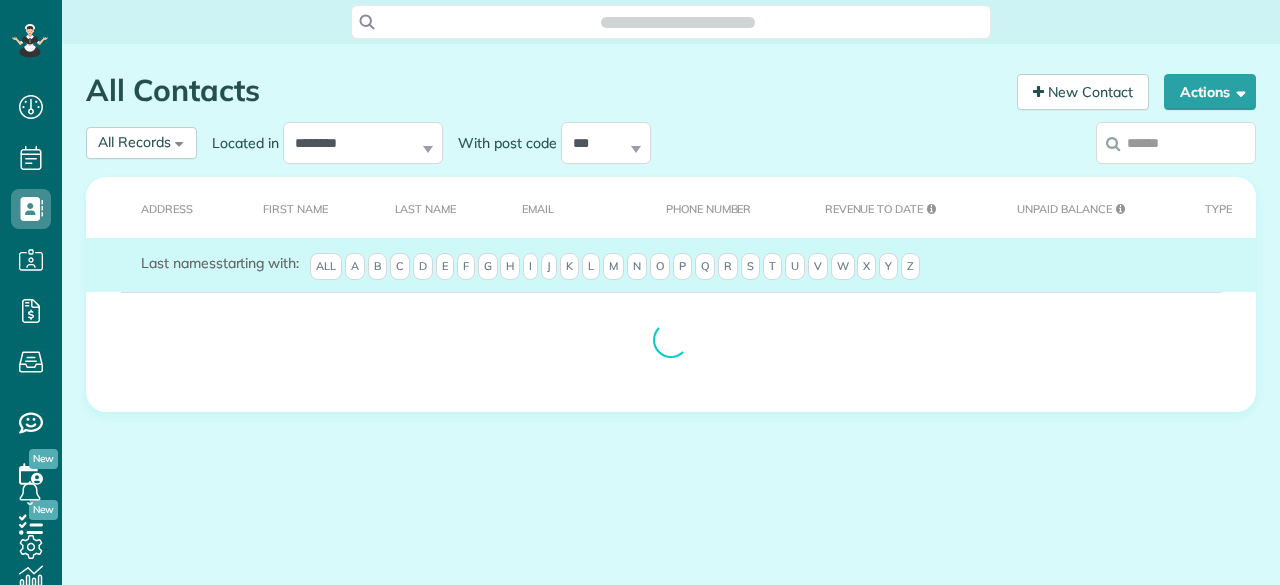 scroll, scrollTop: 0, scrollLeft: 0, axis: both 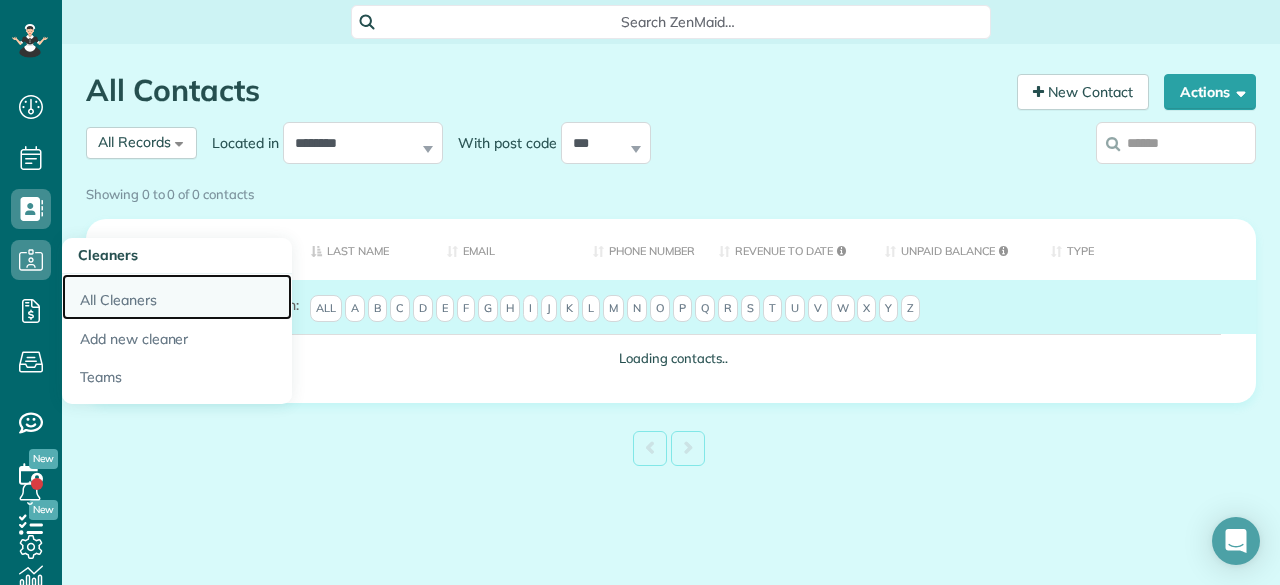 click on "All Cleaners" at bounding box center [177, 297] 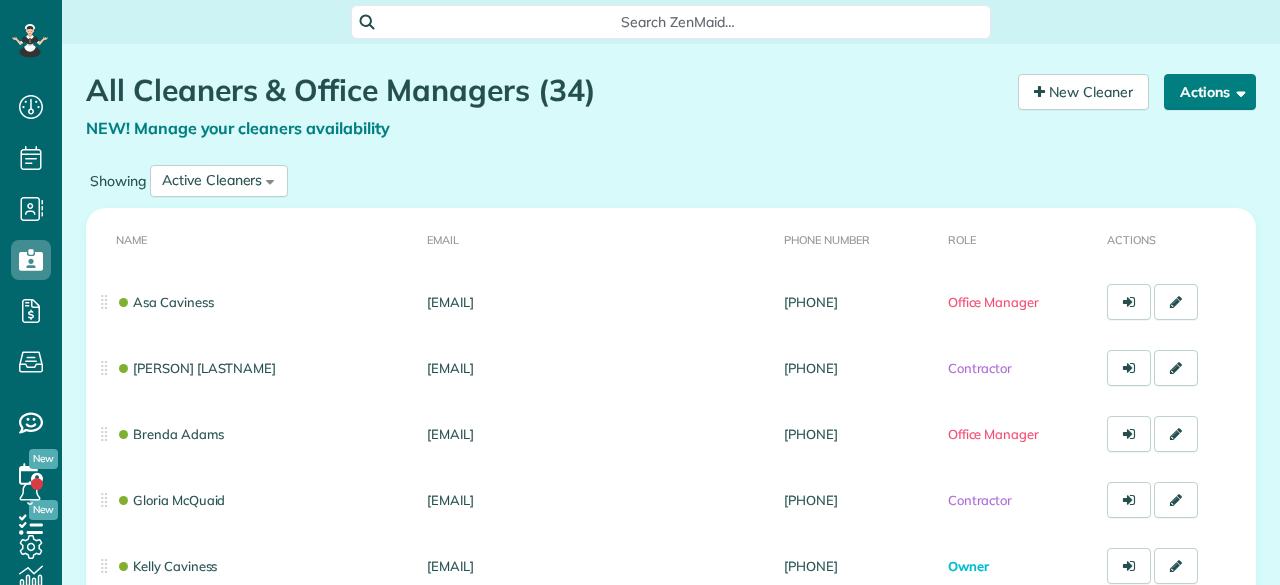 click on "Actions" at bounding box center (1210, 92) 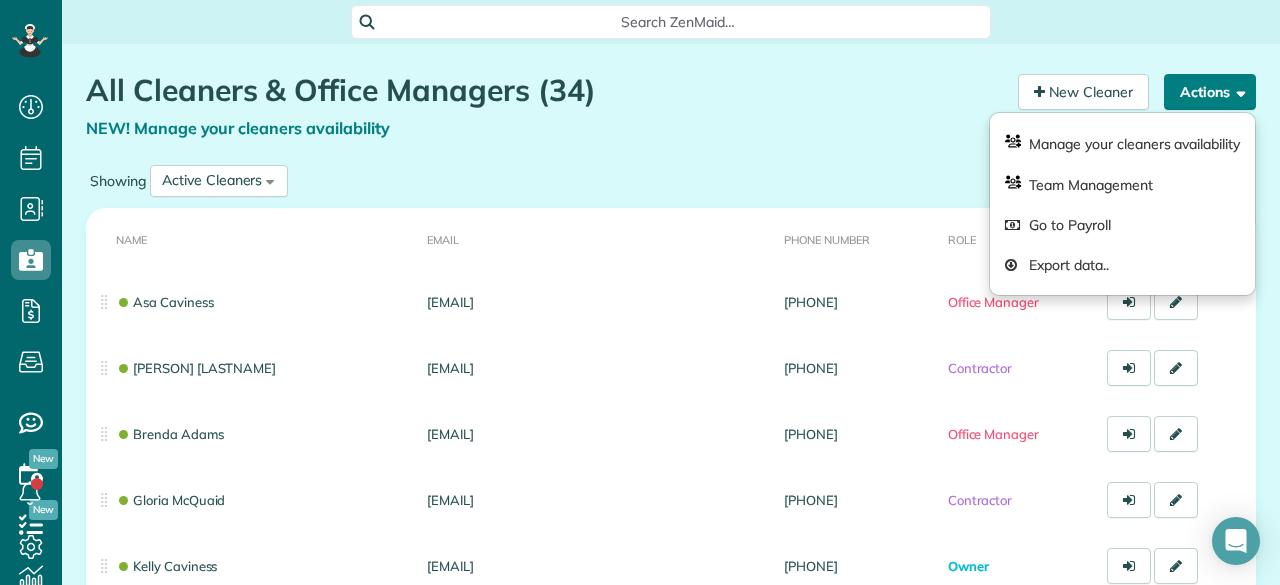 scroll, scrollTop: 585, scrollLeft: 62, axis: both 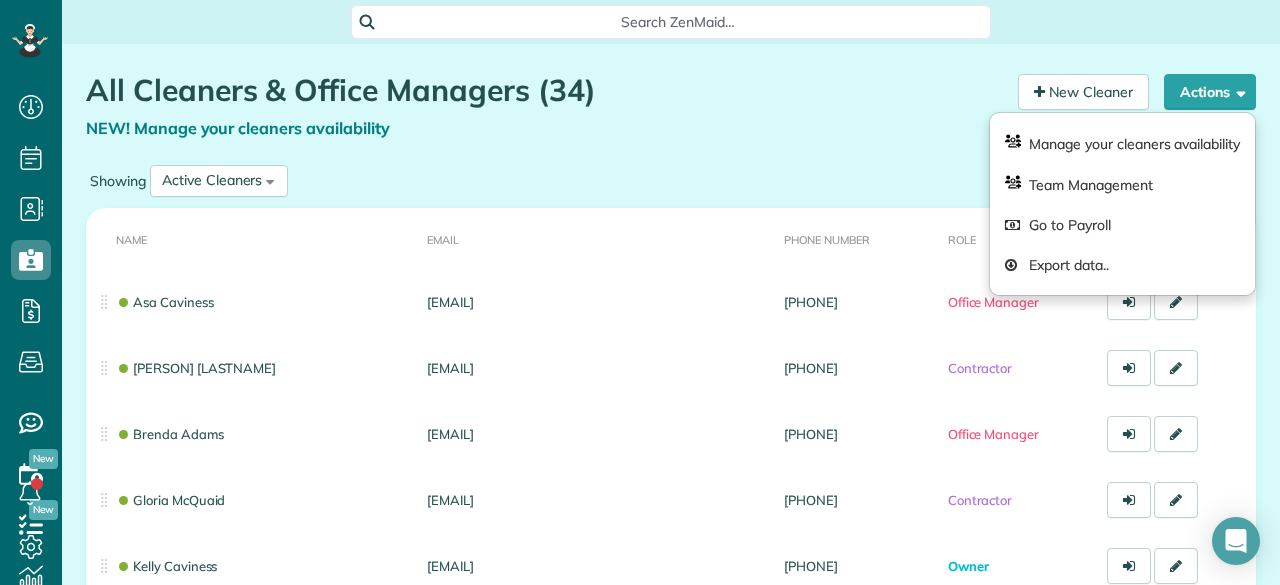 click on "NEW! Manage your cleaners availability" at bounding box center (544, 128) 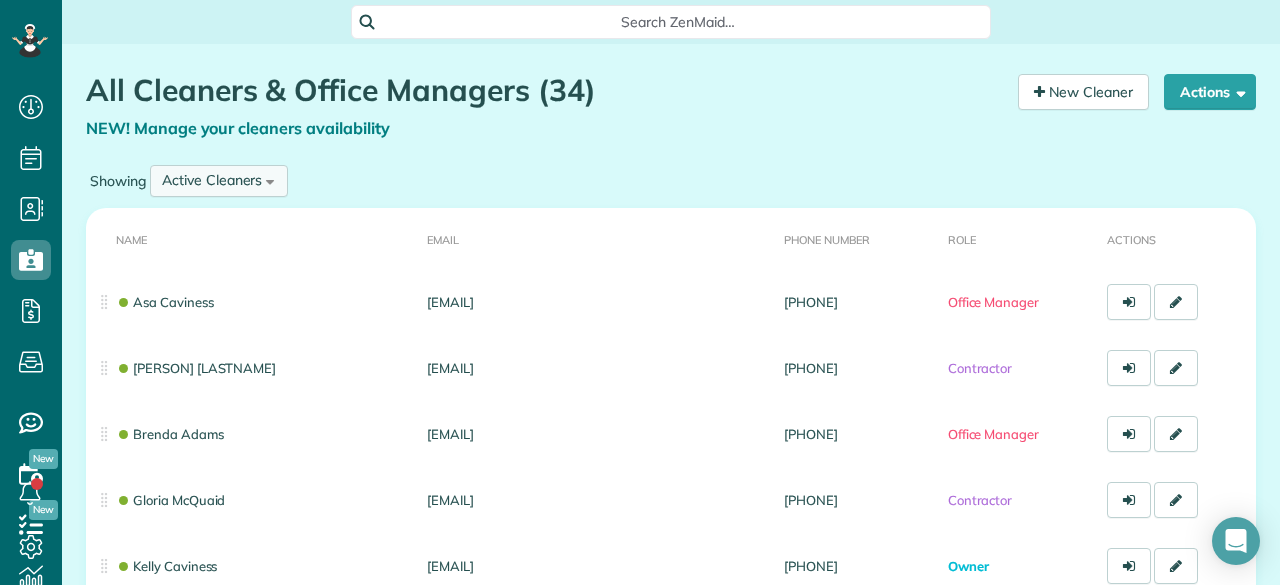 click on "Active Cleaners" at bounding box center (212, 180) 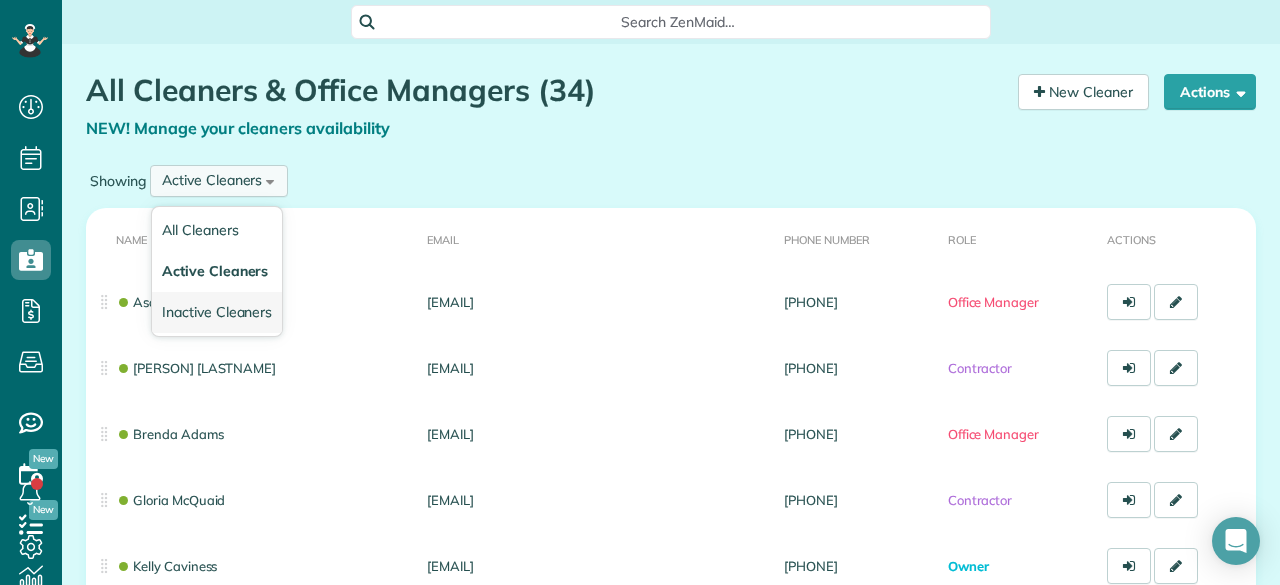 click on "Inactive Cleaners" at bounding box center (217, 312) 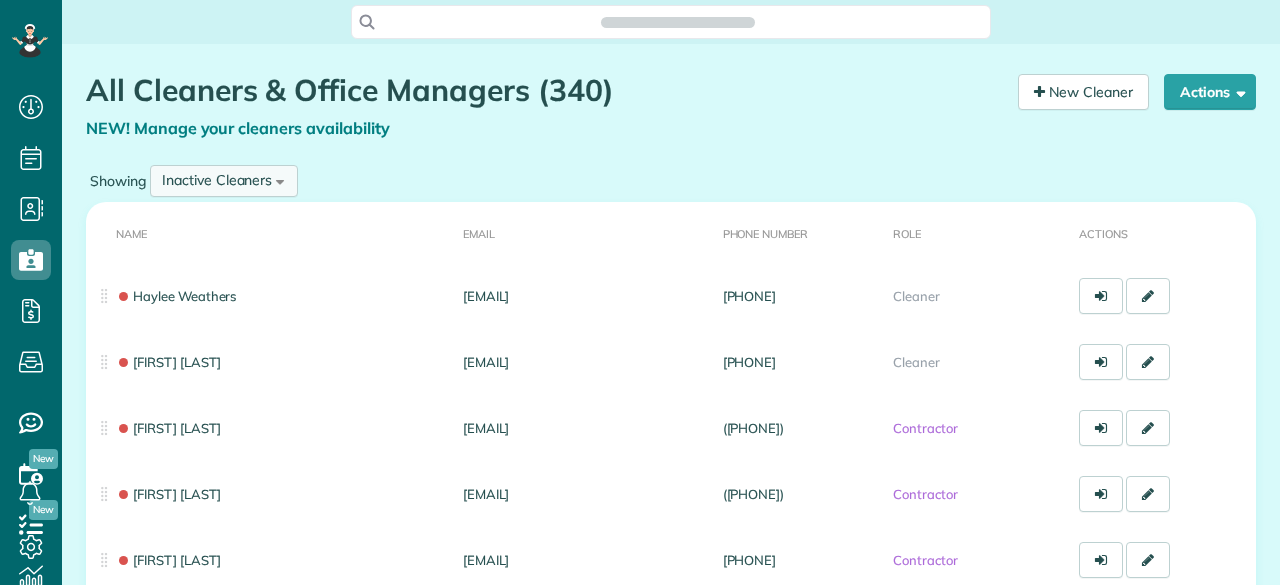 click on "Inactive Cleaners
All Cleaners
Active Cleaners
Inactive Cleaners" at bounding box center (224, 181) 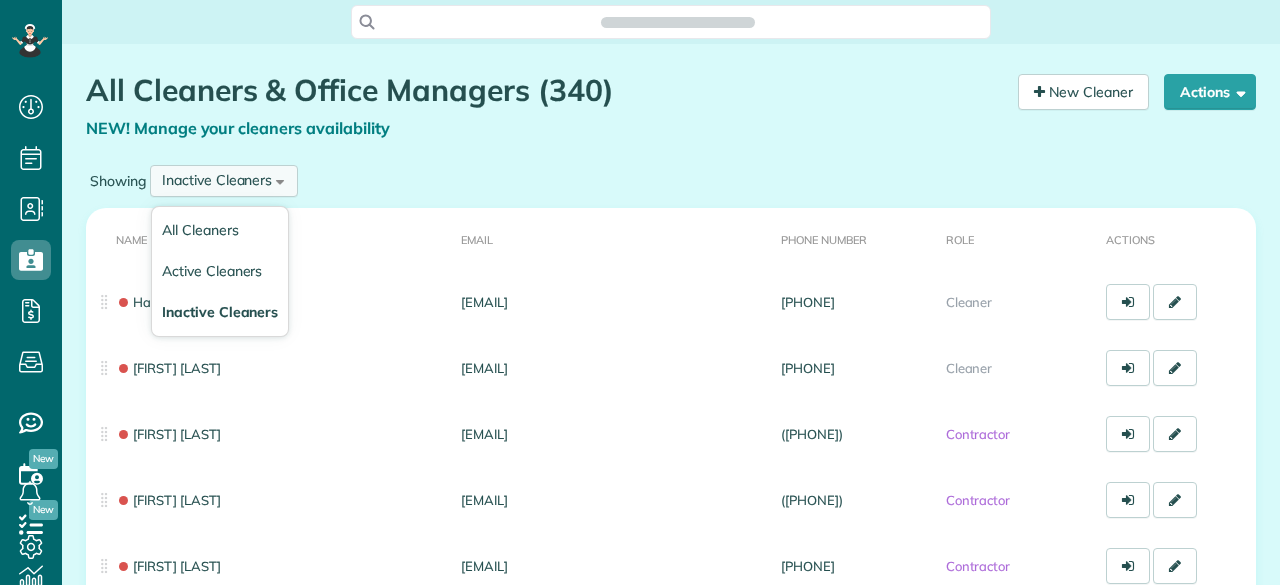 scroll, scrollTop: 0, scrollLeft: 0, axis: both 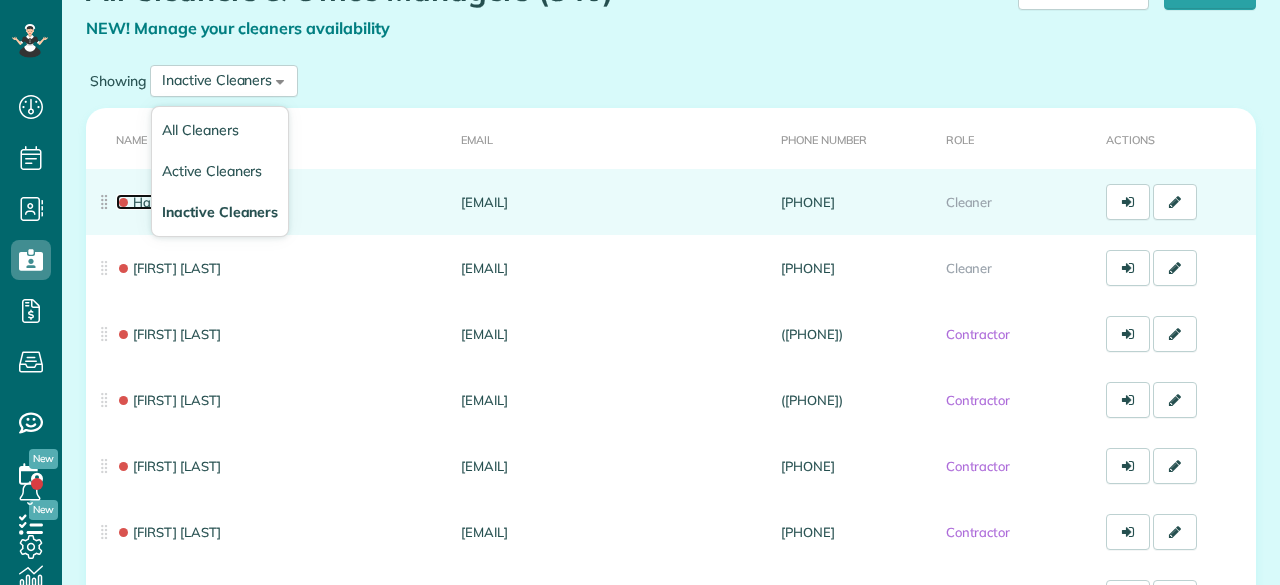 click on "Haylee Weathers" at bounding box center [176, 202] 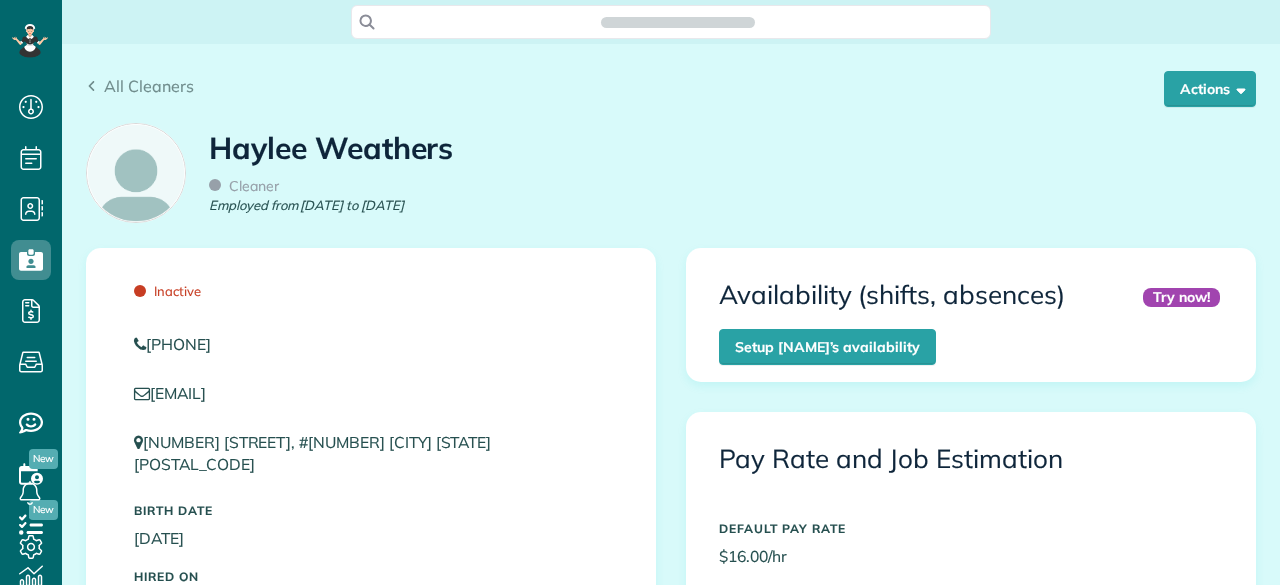 scroll, scrollTop: 0, scrollLeft: 0, axis: both 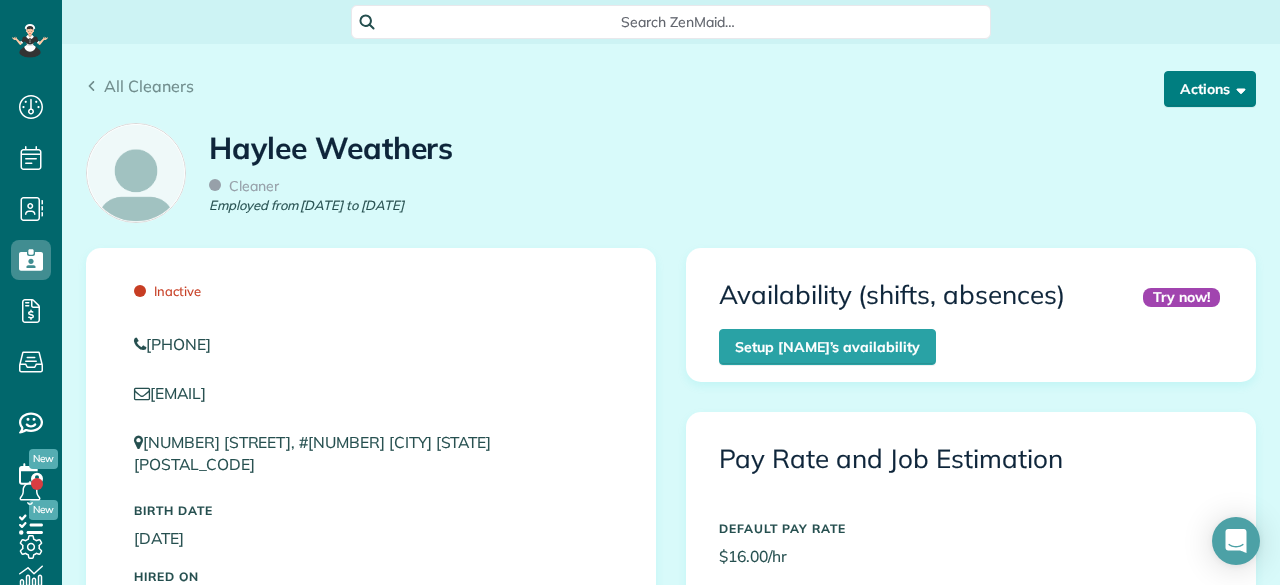 click on "Actions" at bounding box center [1210, 89] 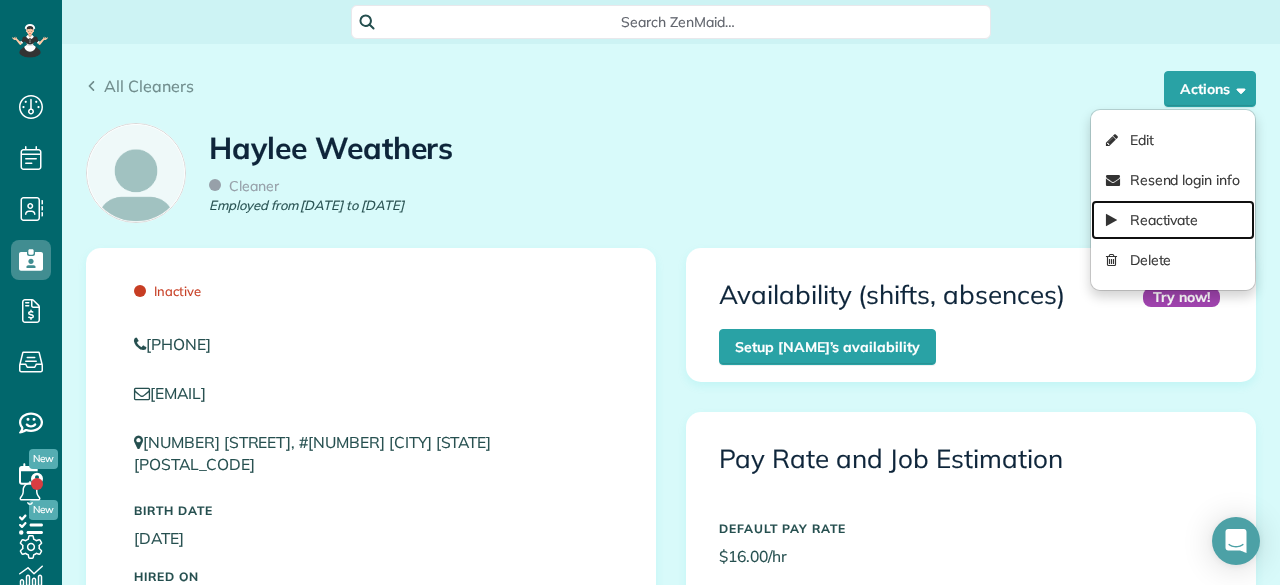 drag, startPoint x: 1120, startPoint y: 217, endPoint x: 724, endPoint y: 103, distance: 412.08252 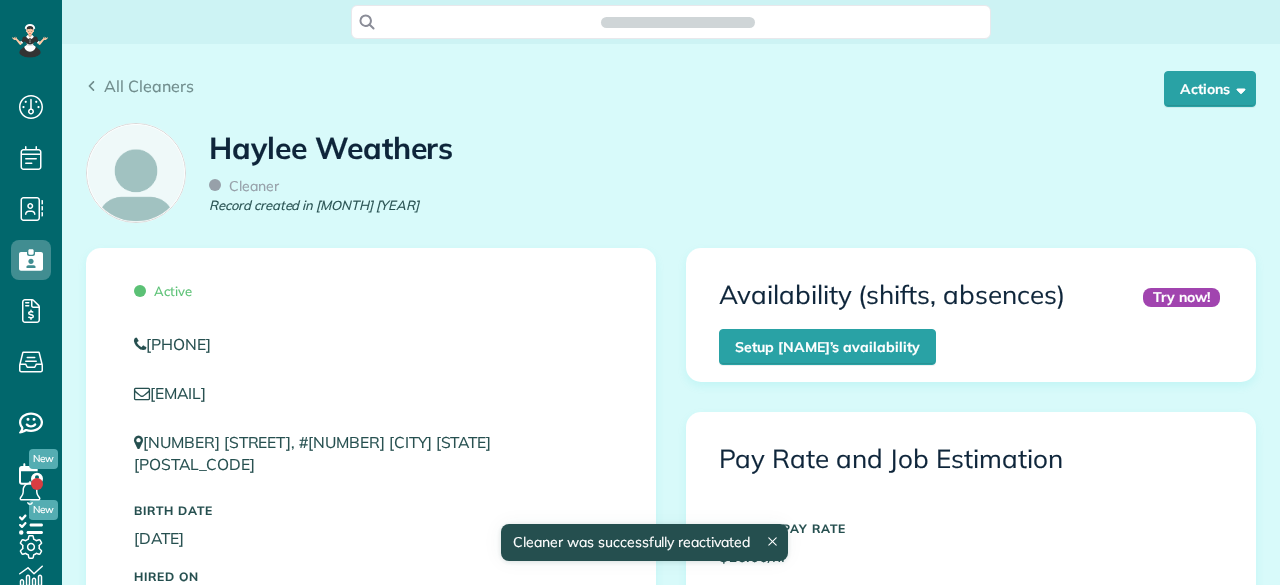 scroll, scrollTop: 0, scrollLeft: 0, axis: both 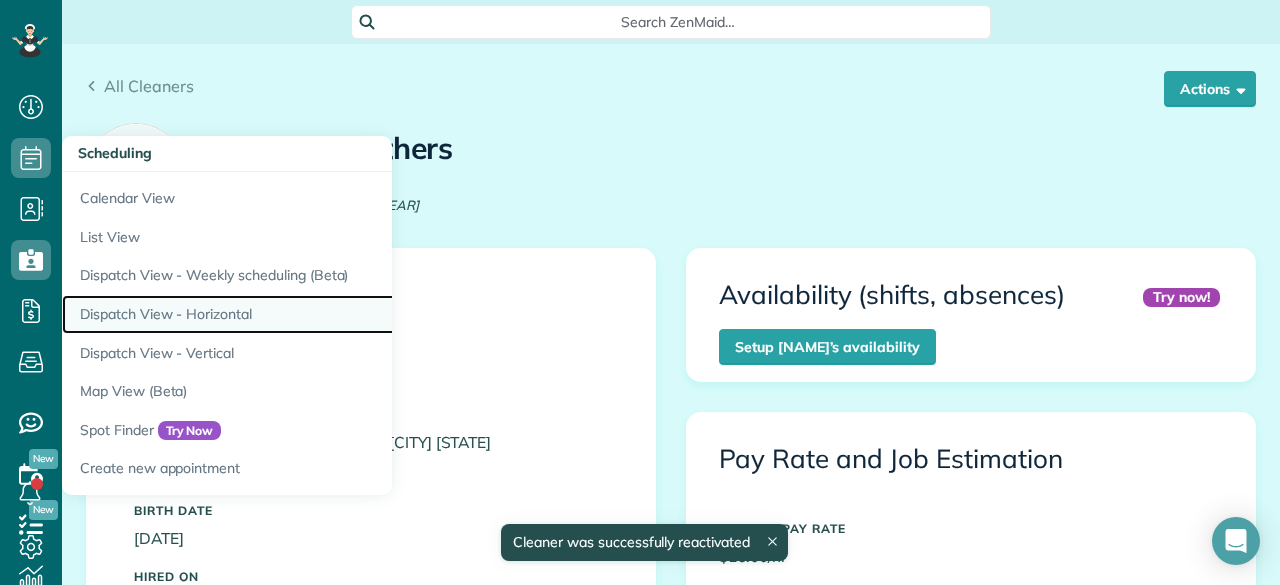 click on "Dispatch View - Horizontal" at bounding box center (312, 314) 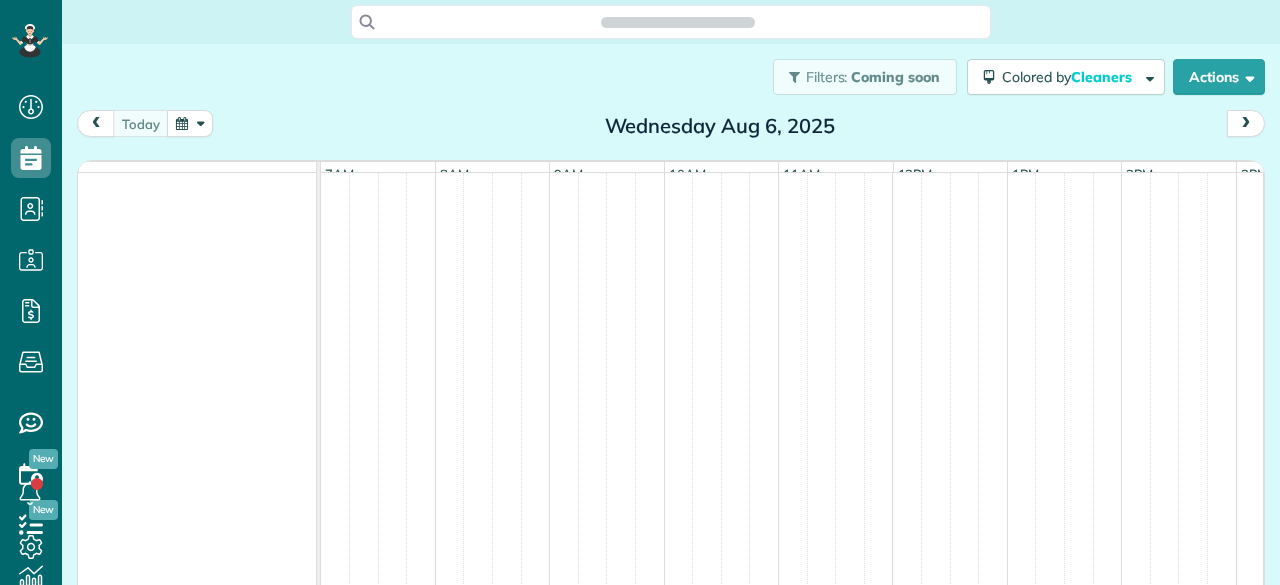 scroll, scrollTop: 0, scrollLeft: 0, axis: both 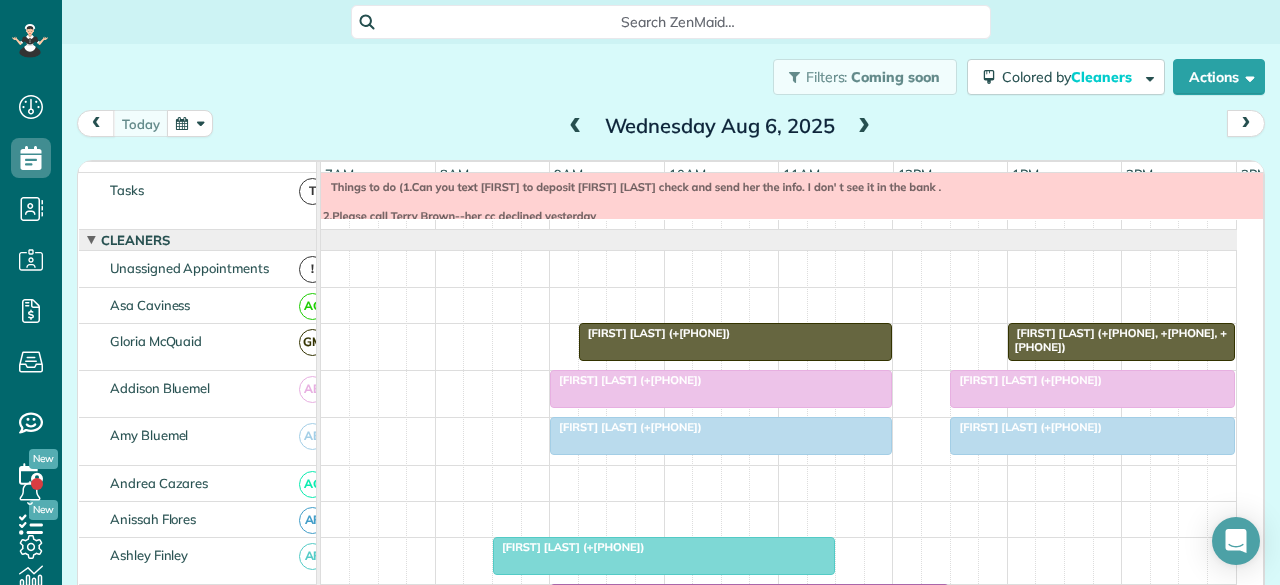 click at bounding box center (864, 127) 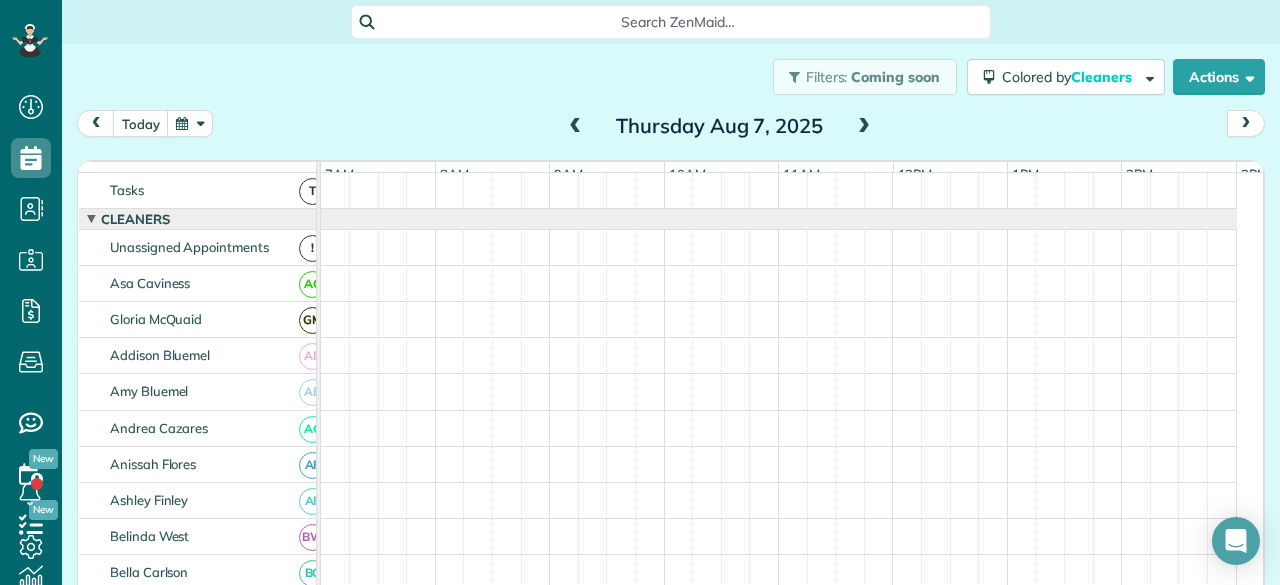 scroll, scrollTop: 0, scrollLeft: 0, axis: both 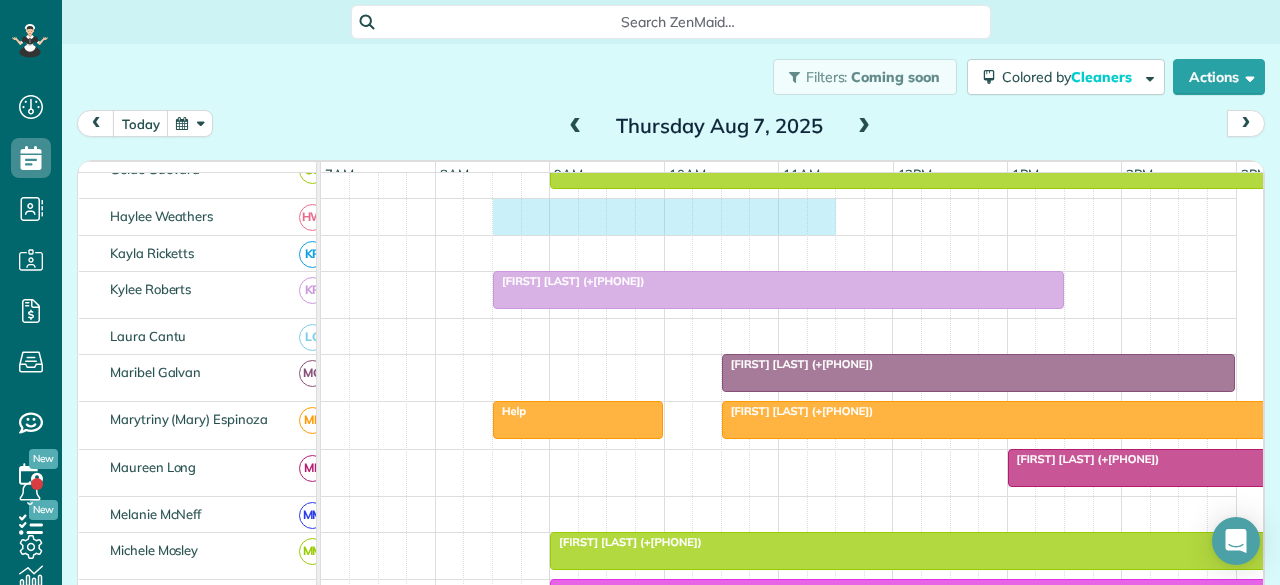 drag, startPoint x: 491, startPoint y: 221, endPoint x: 811, endPoint y: 221, distance: 320 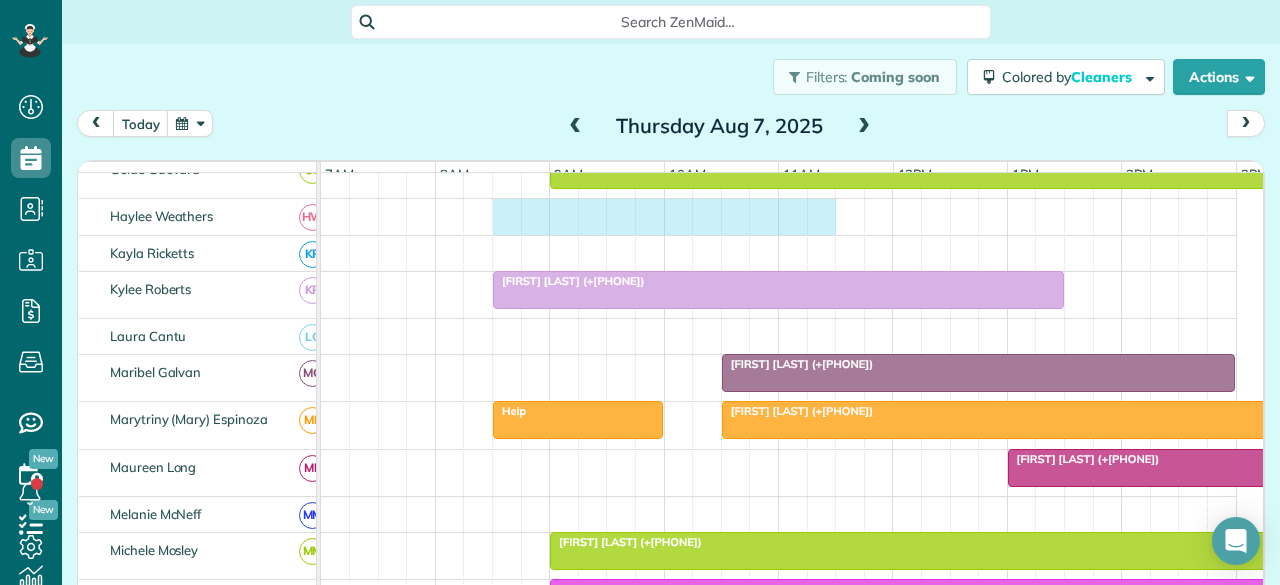 click at bounding box center [779, 216] 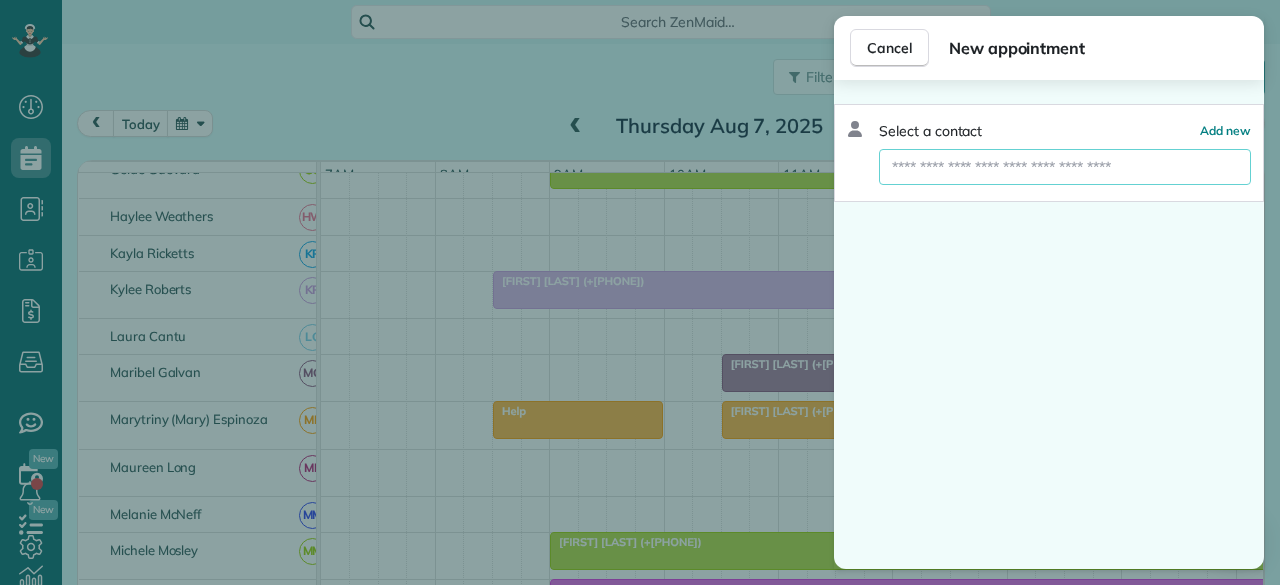 click at bounding box center [1065, 167] 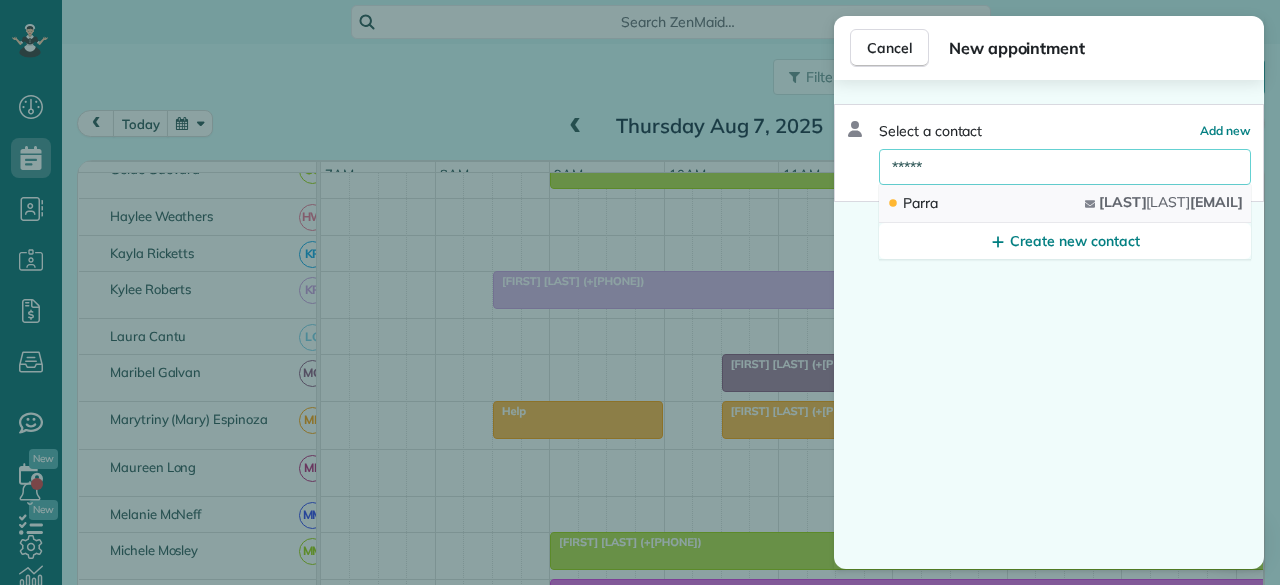 type on "*****" 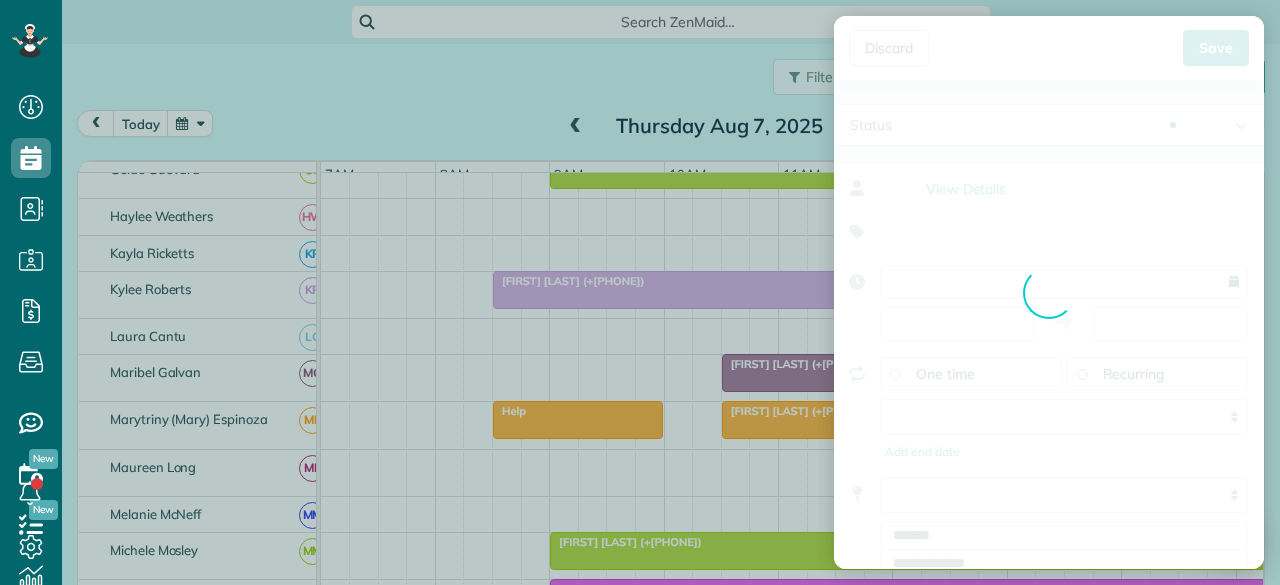 type on "**********" 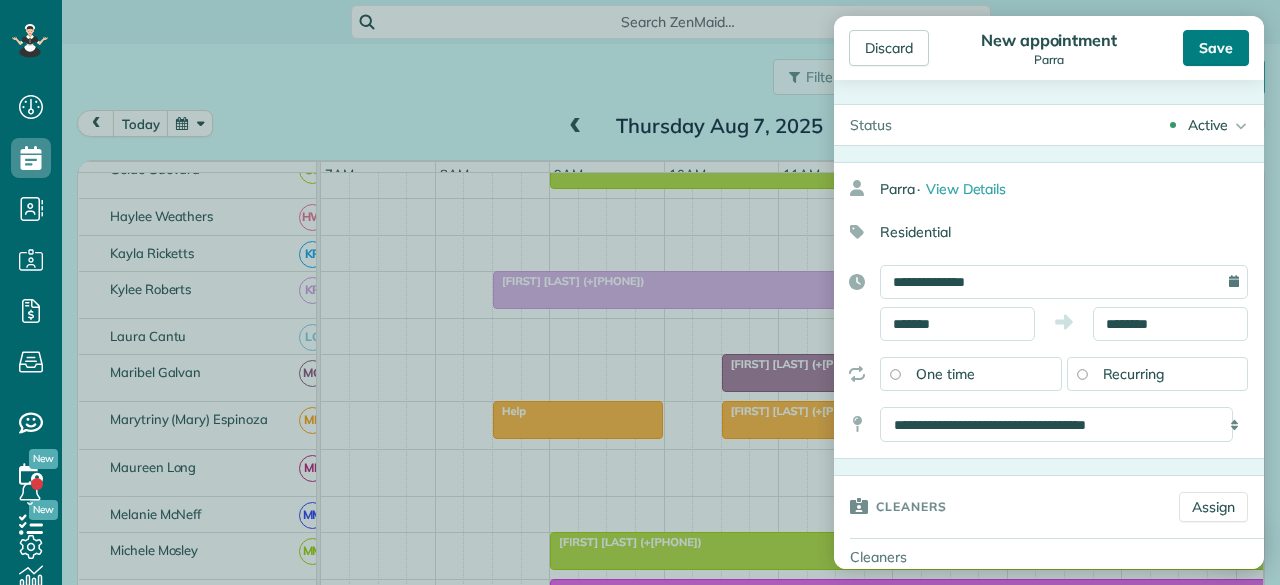 click on "Save" at bounding box center [1216, 48] 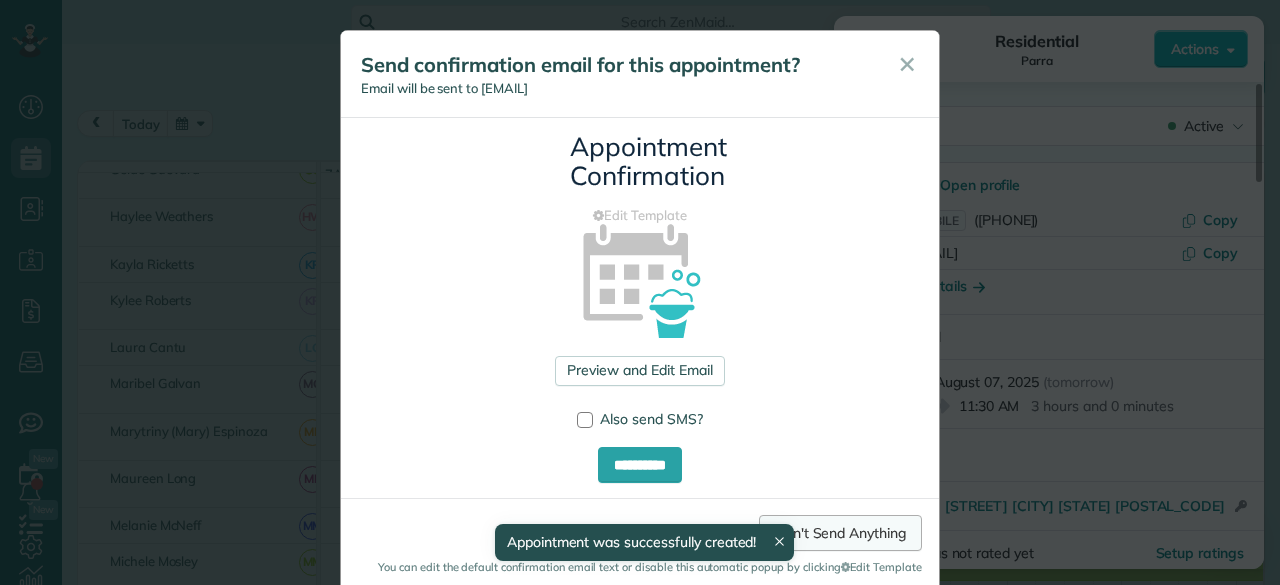 click on "Don't Send Anything" at bounding box center [840, 533] 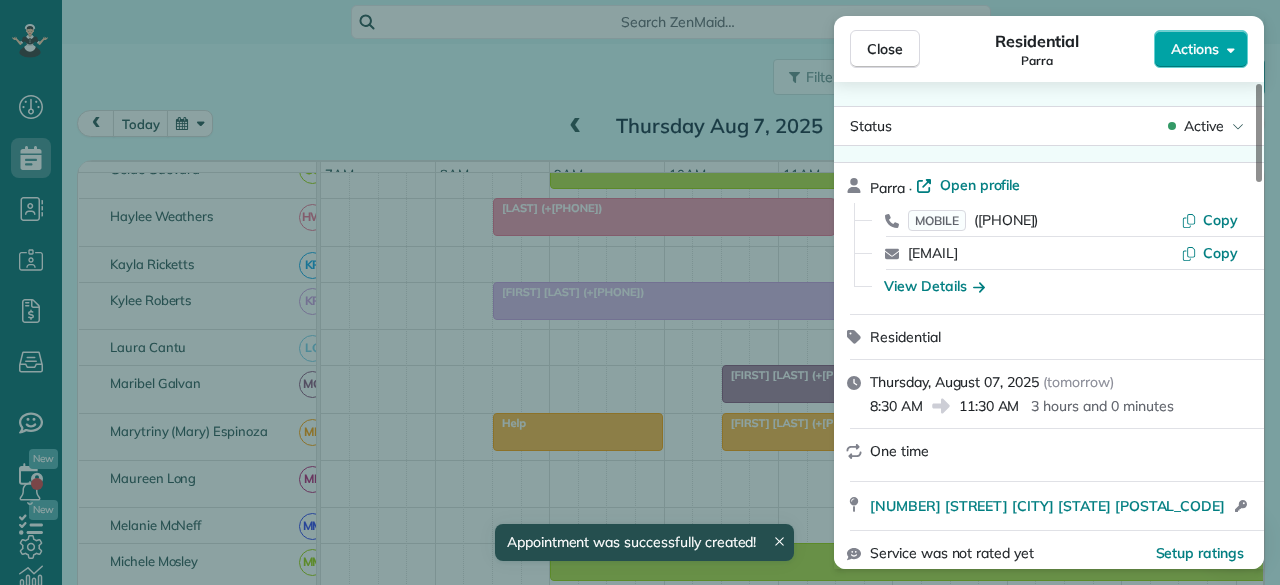 click on "Actions" at bounding box center [1195, 49] 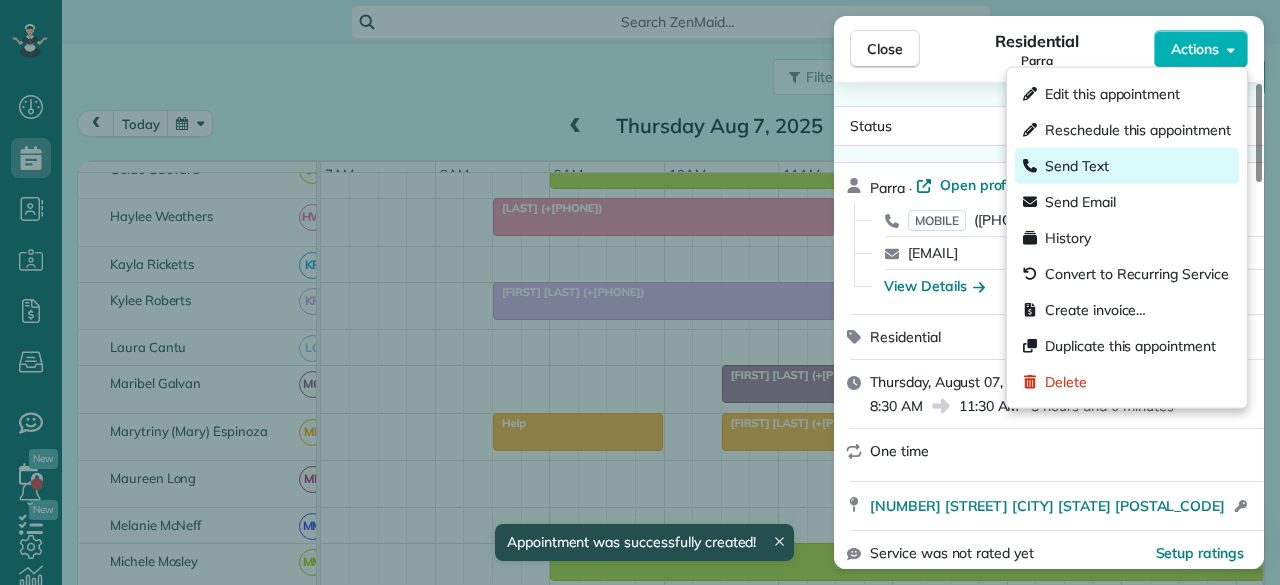 click on "Send Text" at bounding box center [1127, 166] 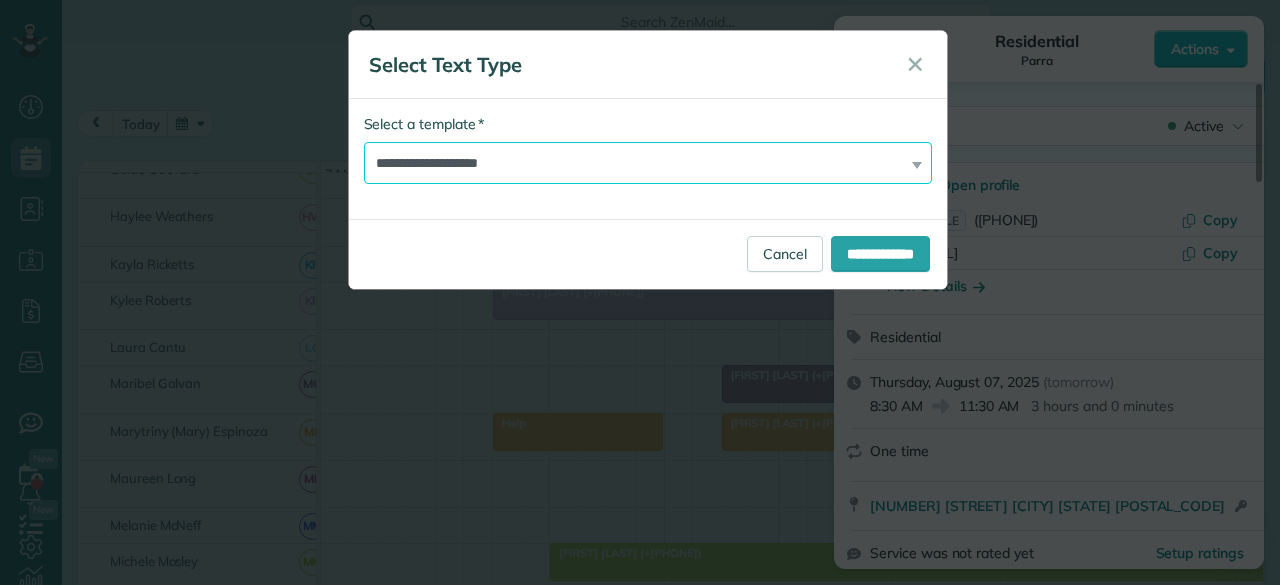 drag, startPoint x: 472, startPoint y: 155, endPoint x: 442, endPoint y: 181, distance: 39.698868 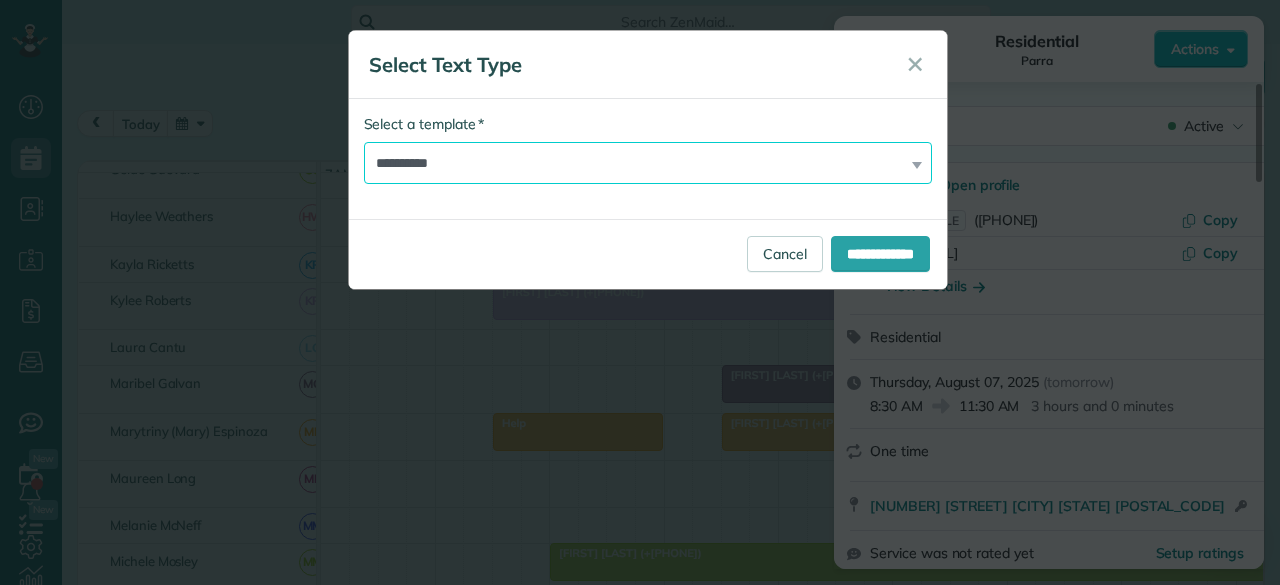 click on "**********" at bounding box center [648, 163] 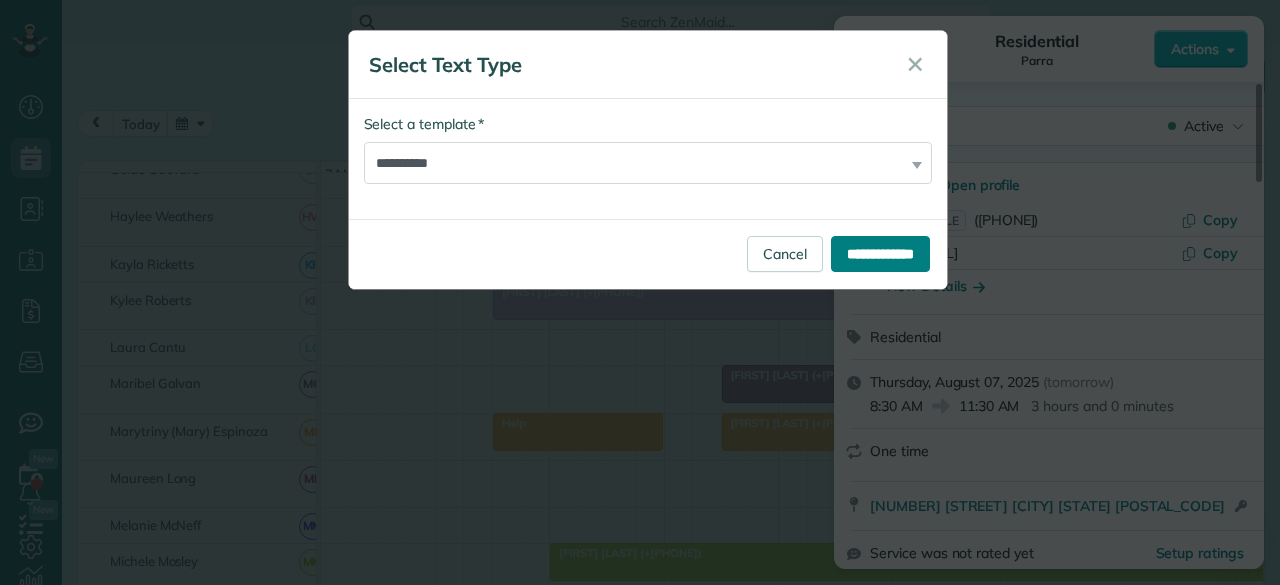 click on "**********" at bounding box center [880, 254] 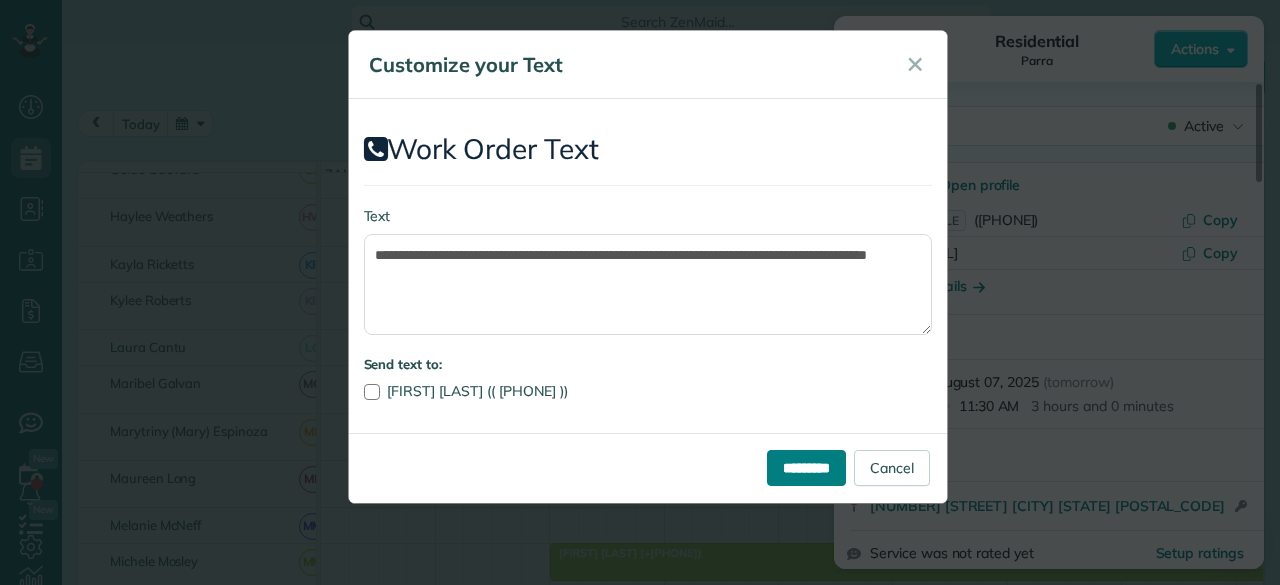 click on "*********" at bounding box center (806, 468) 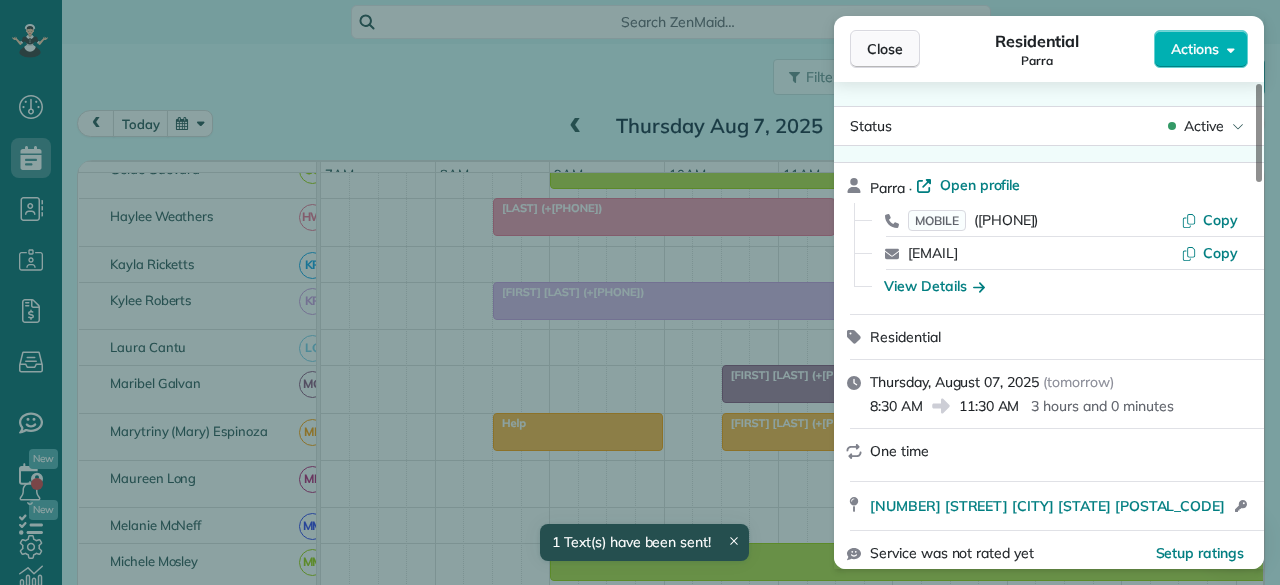 drag, startPoint x: 895, startPoint y: 46, endPoint x: 880, endPoint y: 57, distance: 18.601076 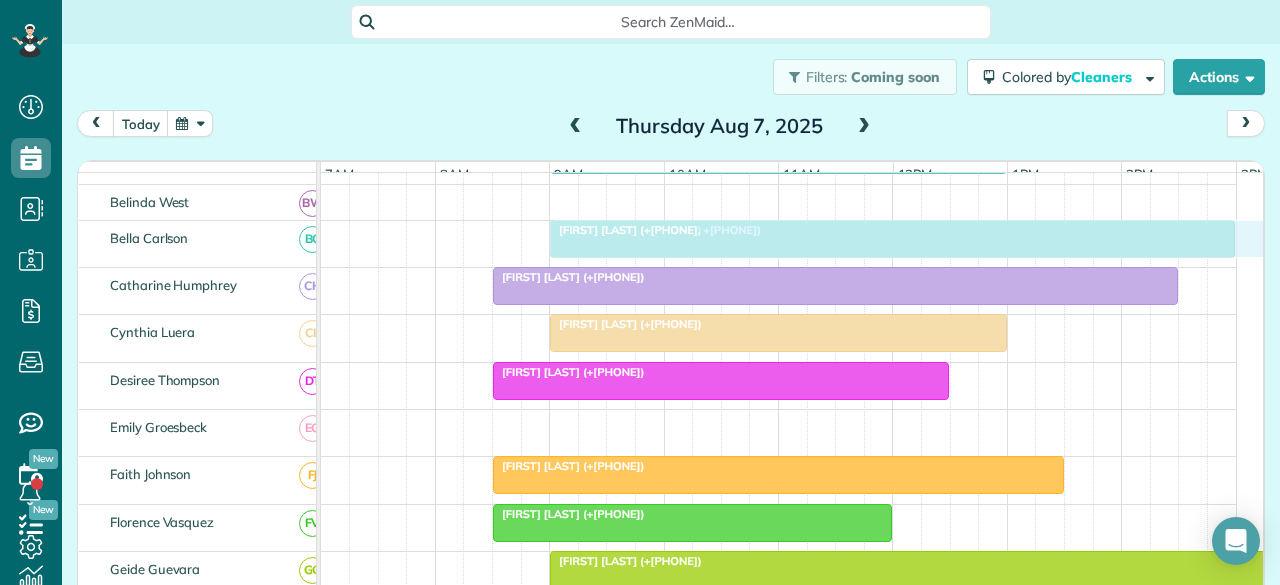 drag, startPoint x: 544, startPoint y: 437, endPoint x: 606, endPoint y: 249, distance: 197.9596 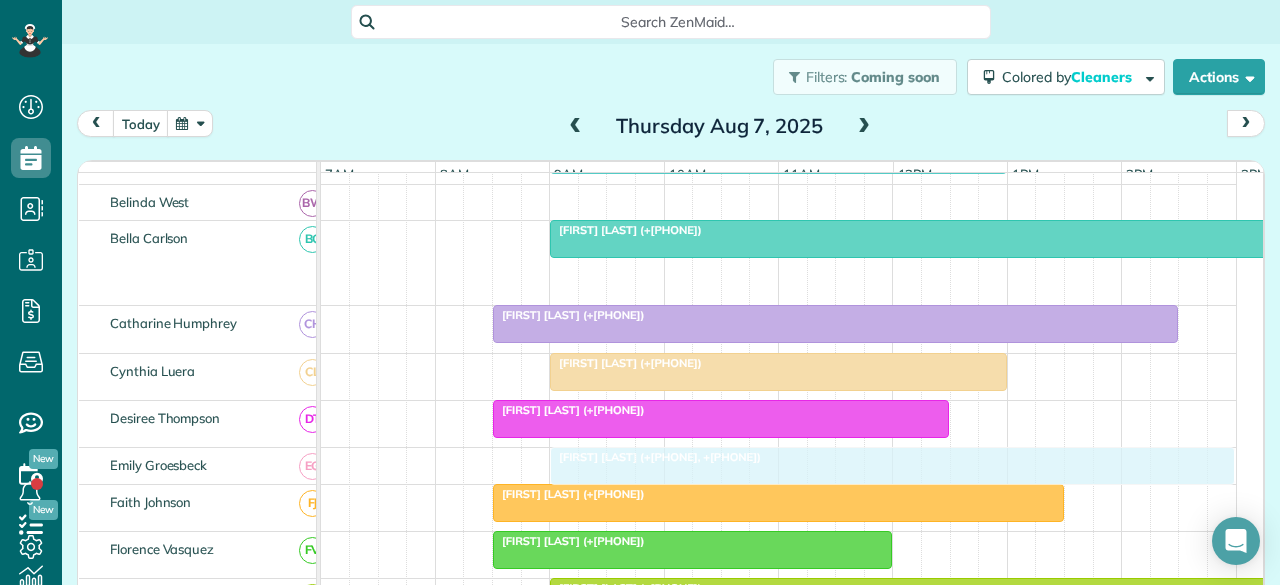 drag, startPoint x: 636, startPoint y: 258, endPoint x: 625, endPoint y: 471, distance: 213.28384 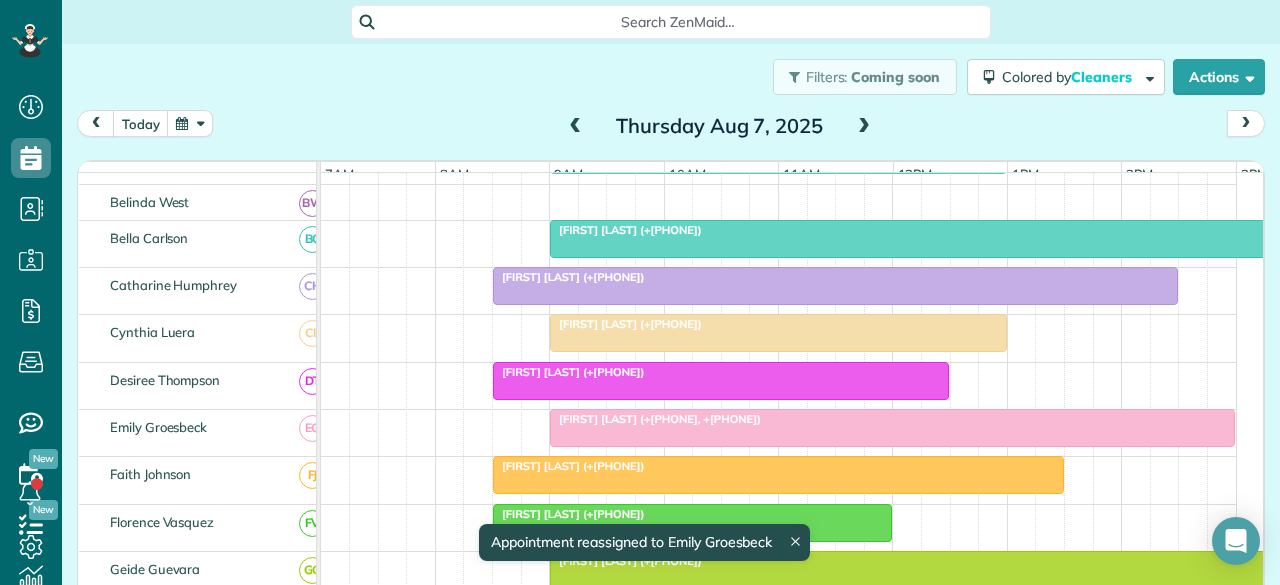 click on "Sherry Vu (+1[PHONE])" at bounding box center [655, 419] 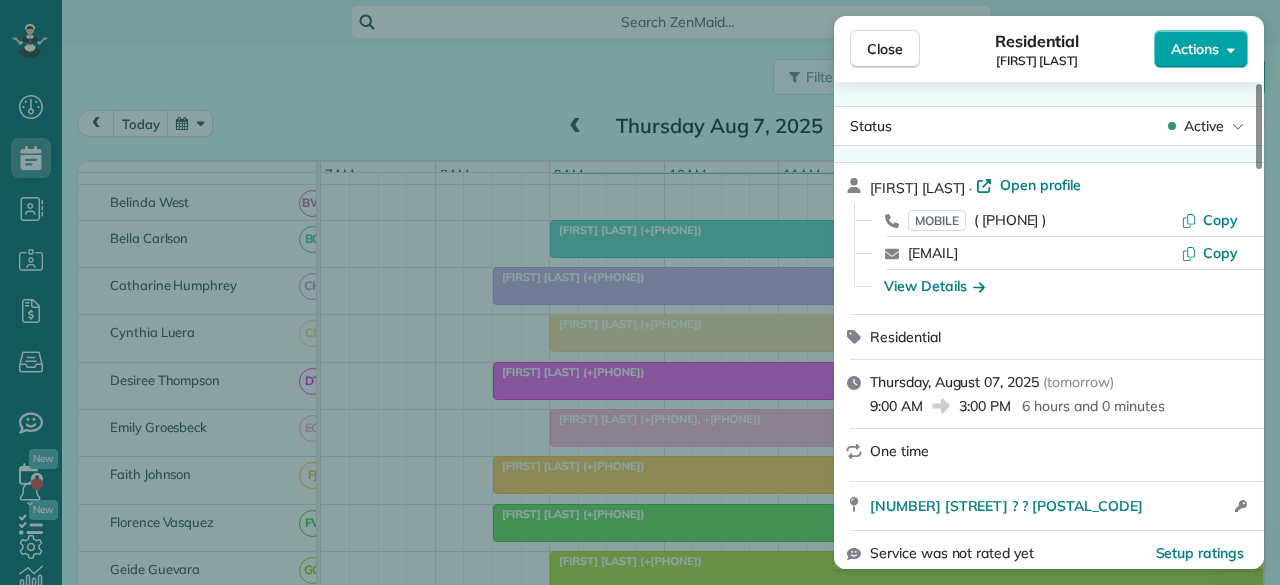 click on "Actions" at bounding box center [1201, 49] 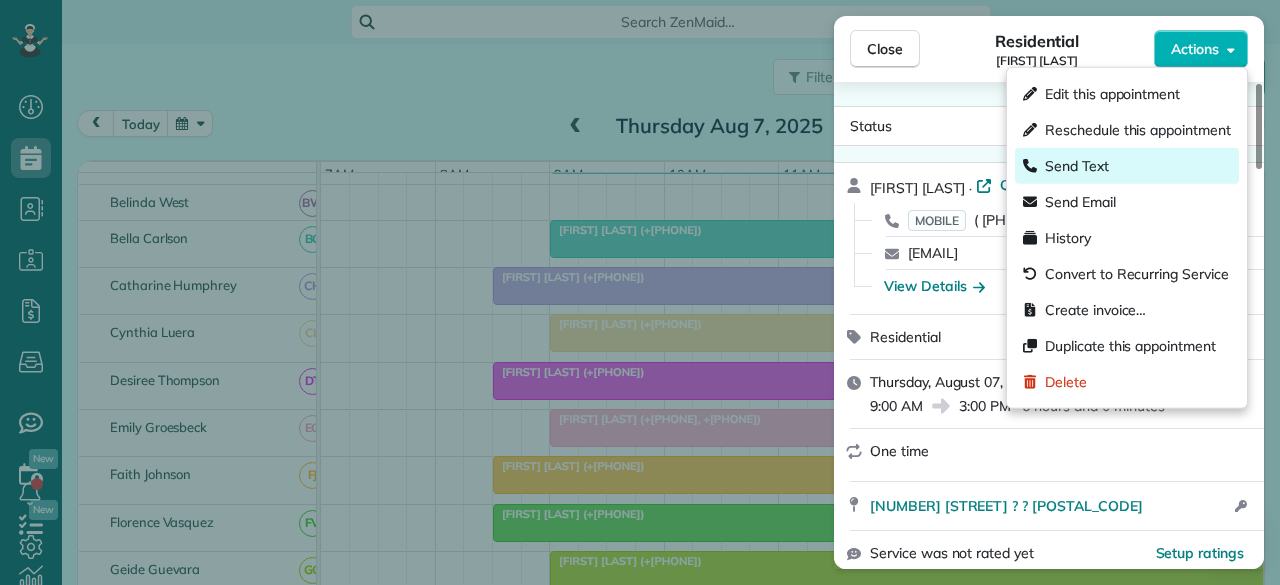 click on "Send Text" at bounding box center (1127, 166) 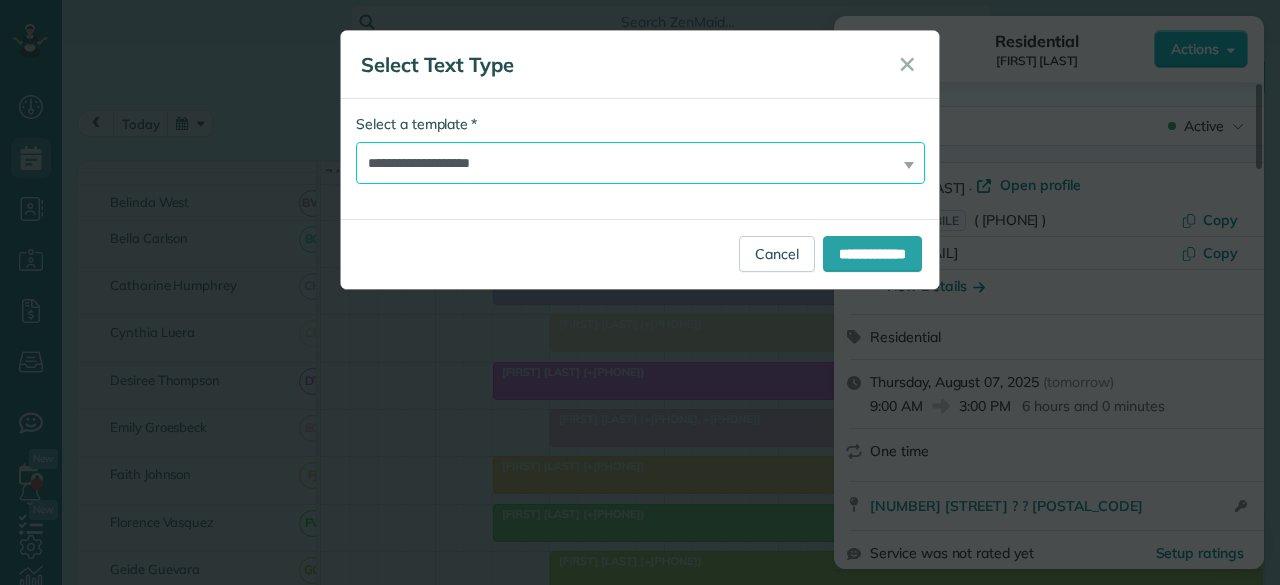 drag, startPoint x: 446, startPoint y: 155, endPoint x: 436, endPoint y: 171, distance: 18.867962 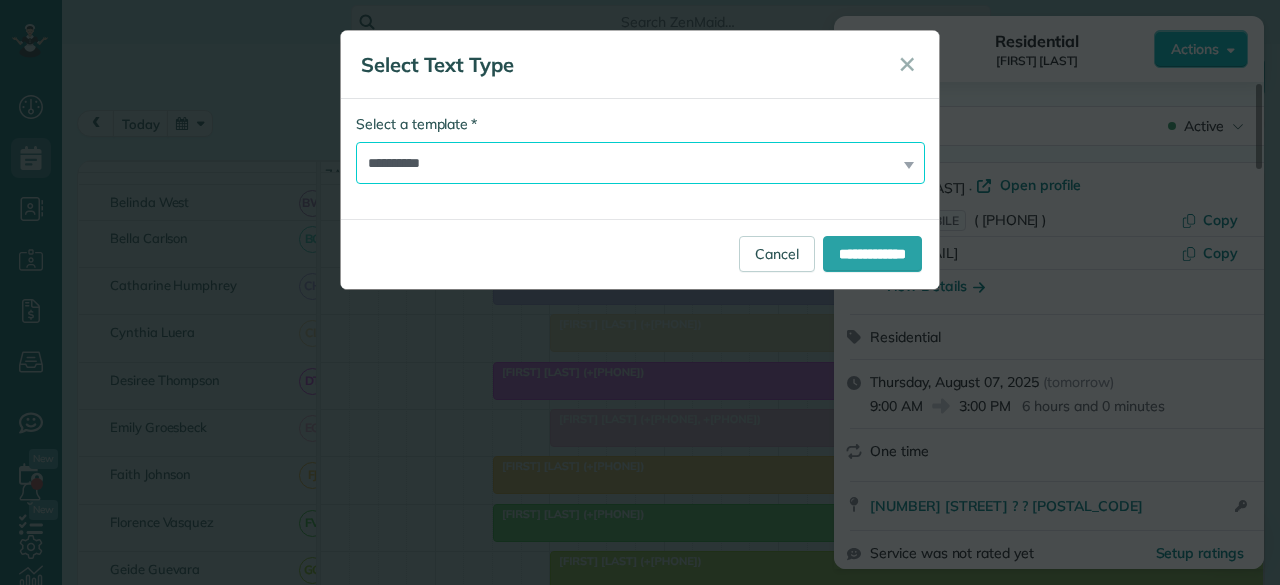 click on "**********" at bounding box center (640, 163) 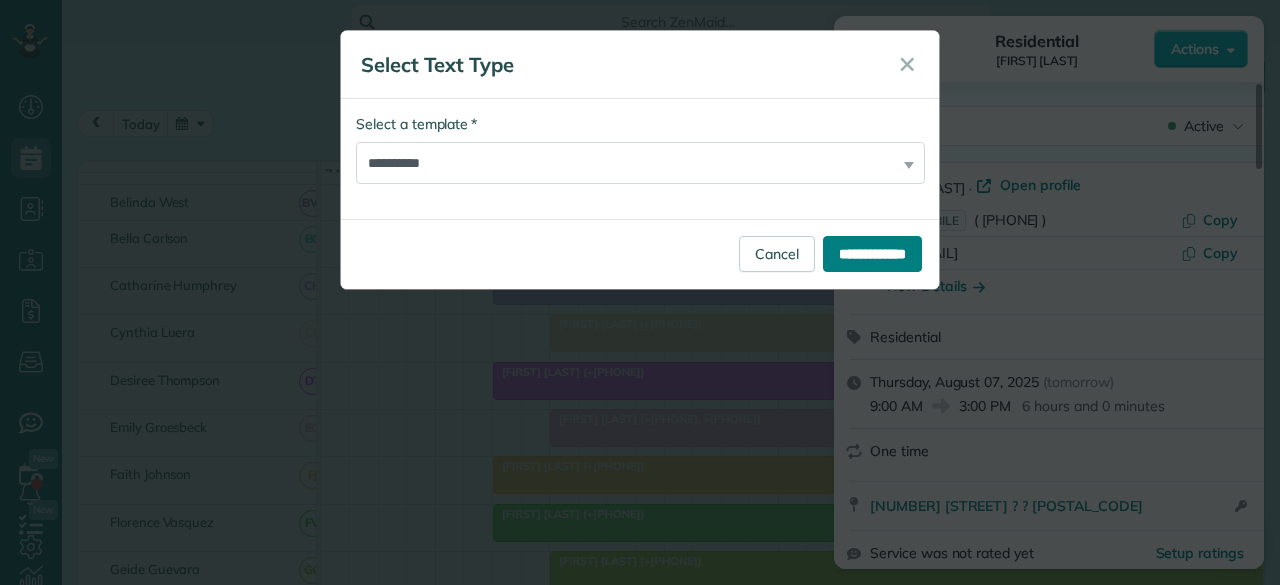 click on "**********" at bounding box center [872, 254] 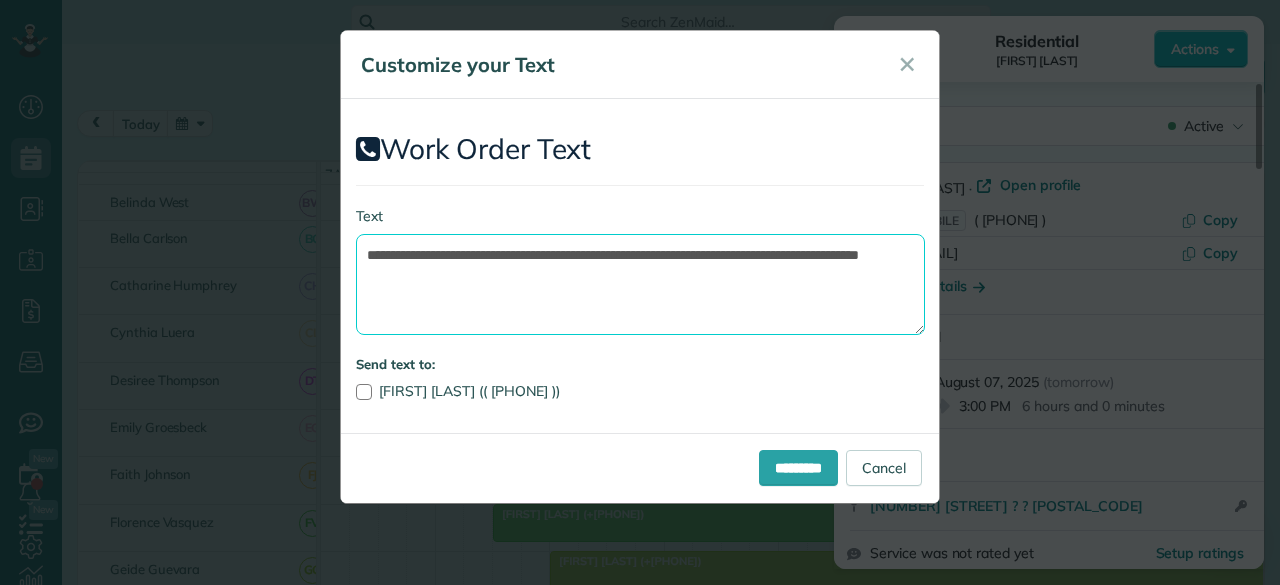 click on "**********" at bounding box center (640, 284) 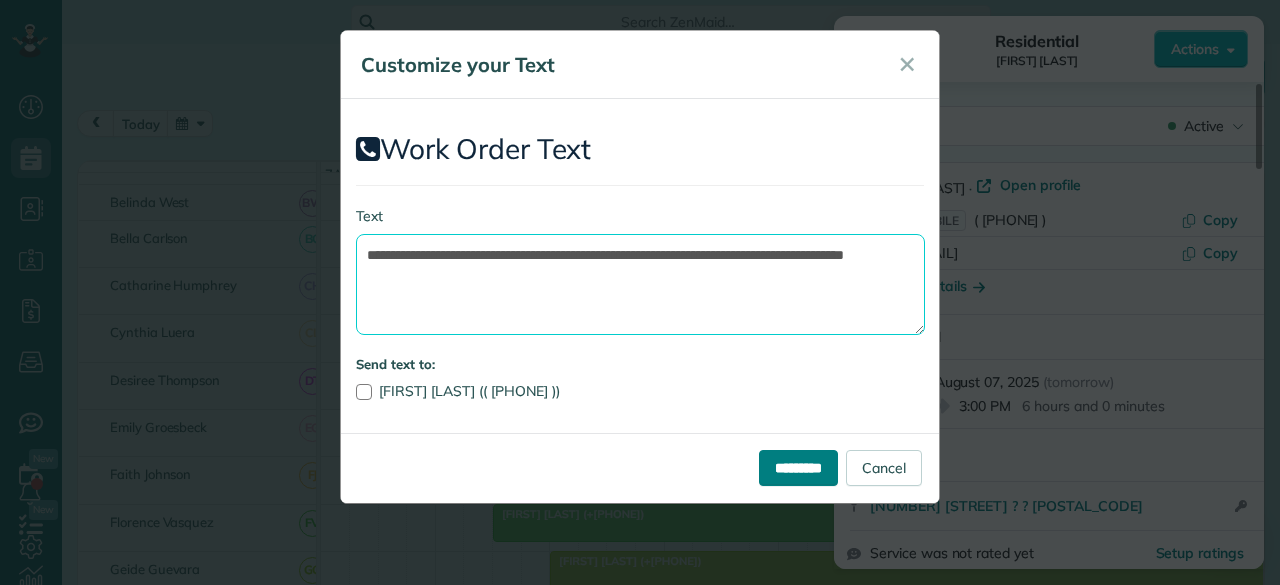 type on "**********" 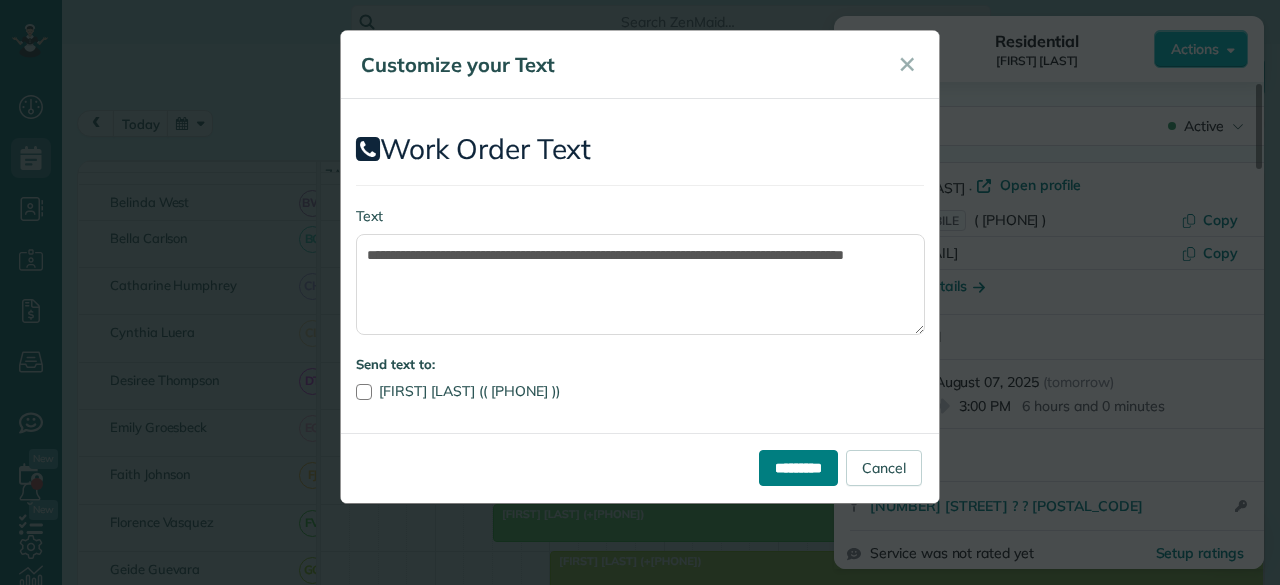 click on "*********" at bounding box center (798, 468) 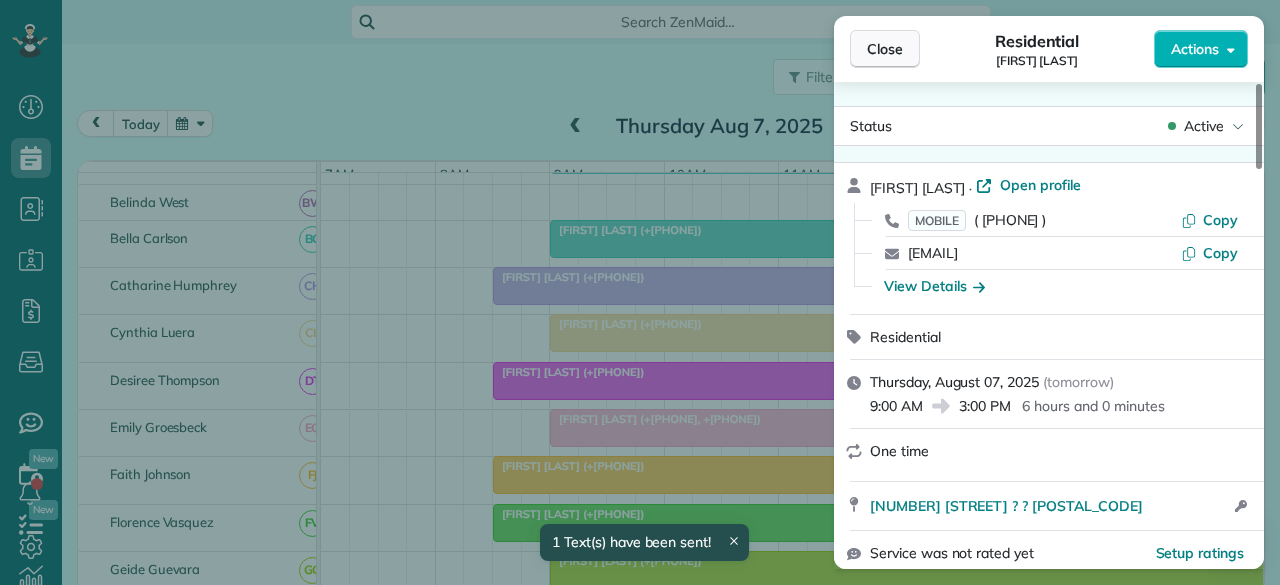 click on "Close" at bounding box center (885, 49) 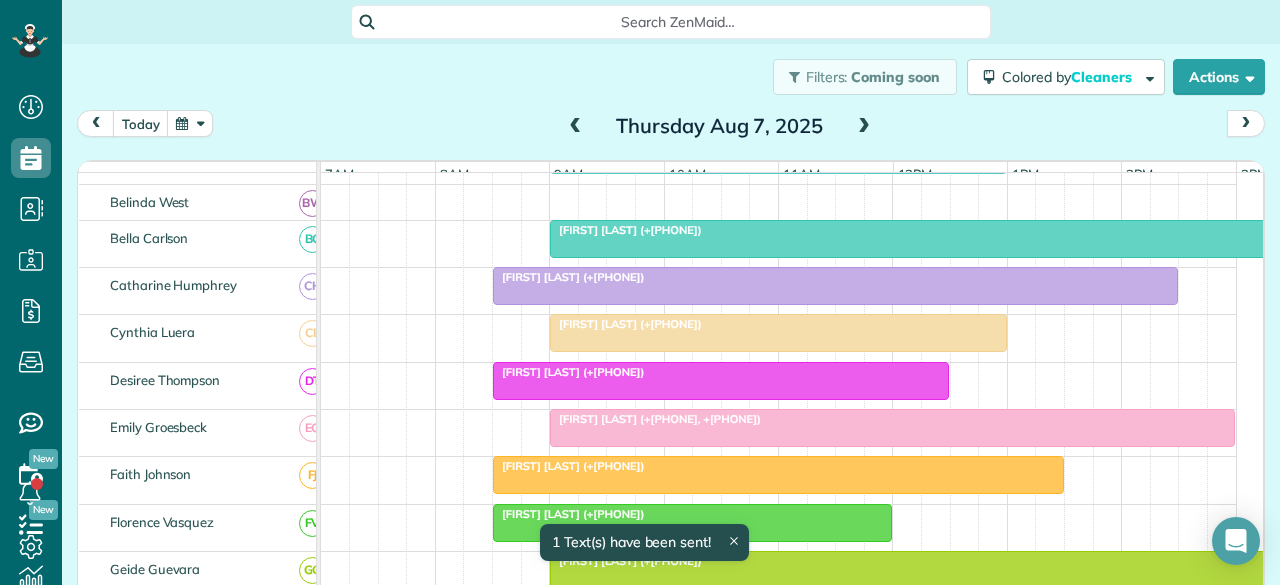 click at bounding box center (1007, 239) 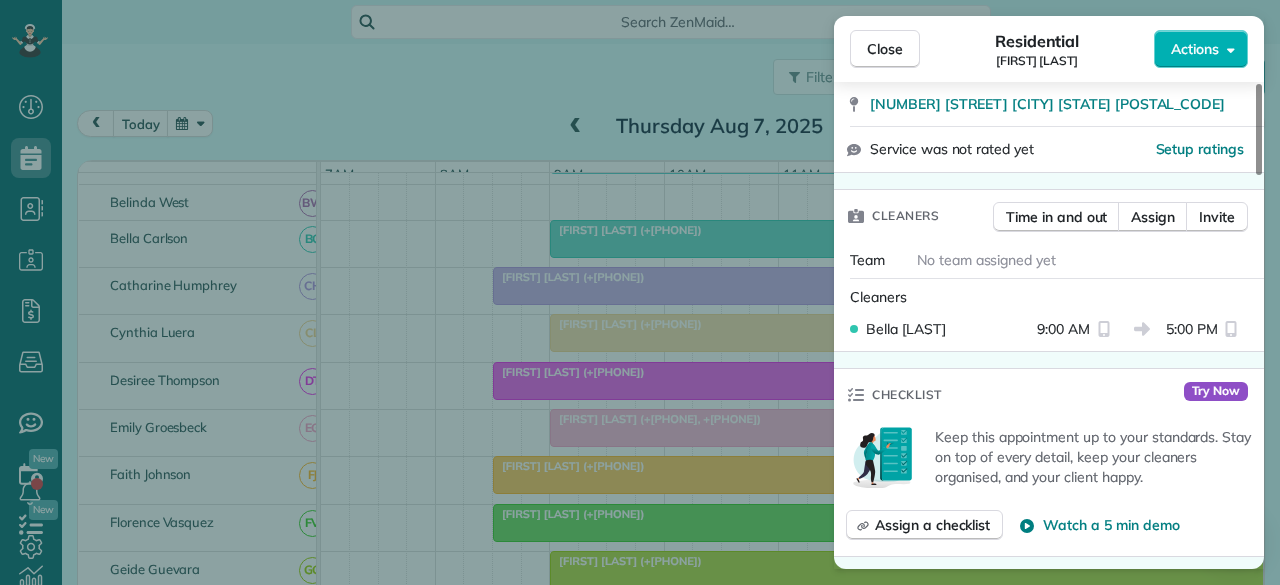 scroll, scrollTop: 200, scrollLeft: 0, axis: vertical 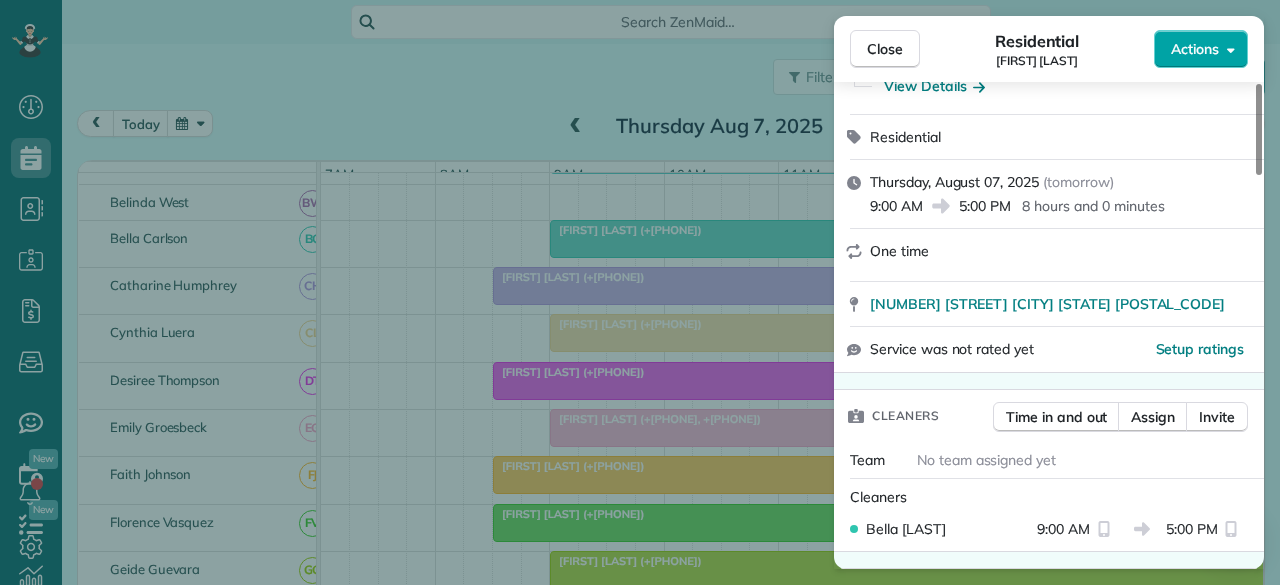 click on "Actions" at bounding box center [1195, 49] 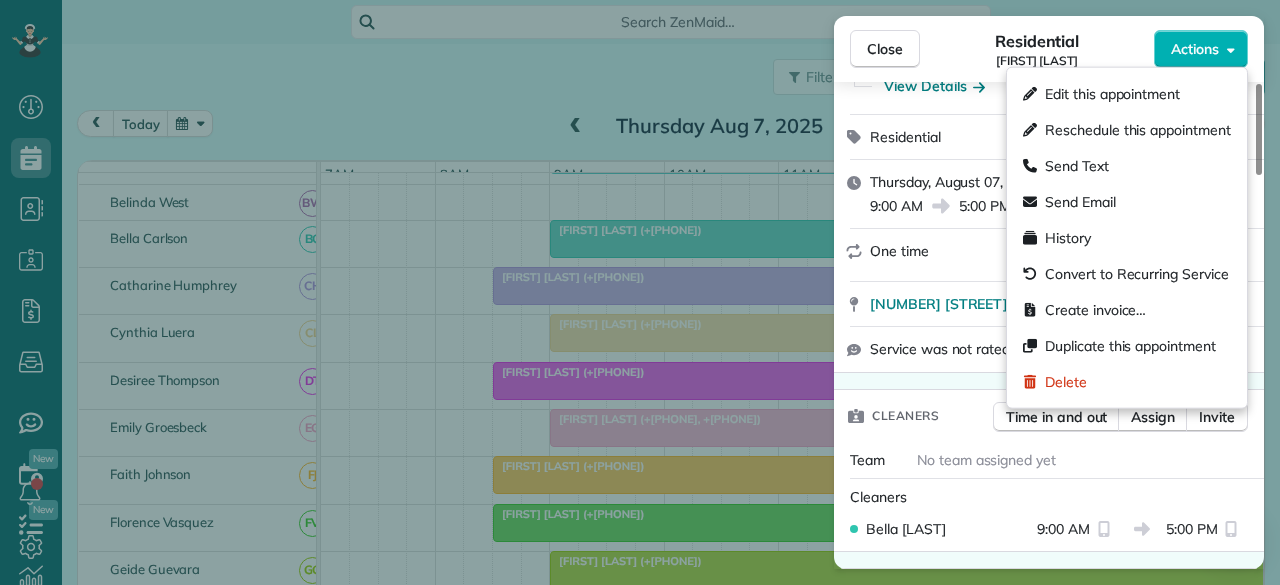 drag, startPoint x: 894, startPoint y: 56, endPoint x: 556, endPoint y: 277, distance: 403.83783 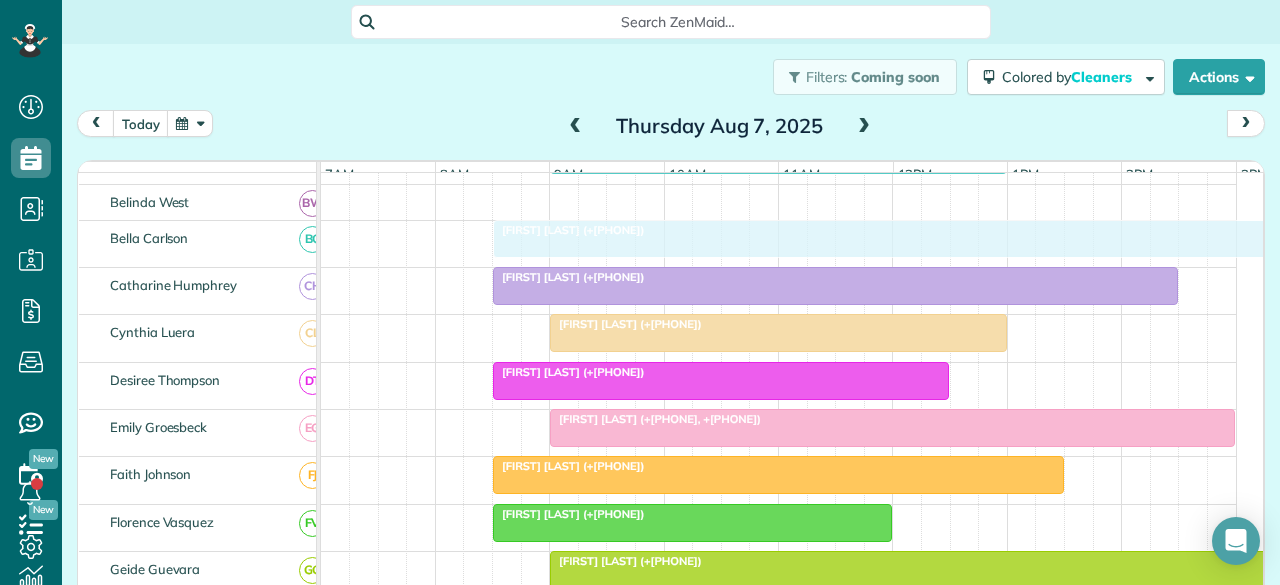 drag, startPoint x: 643, startPoint y: 244, endPoint x: 598, endPoint y: 247, distance: 45.099888 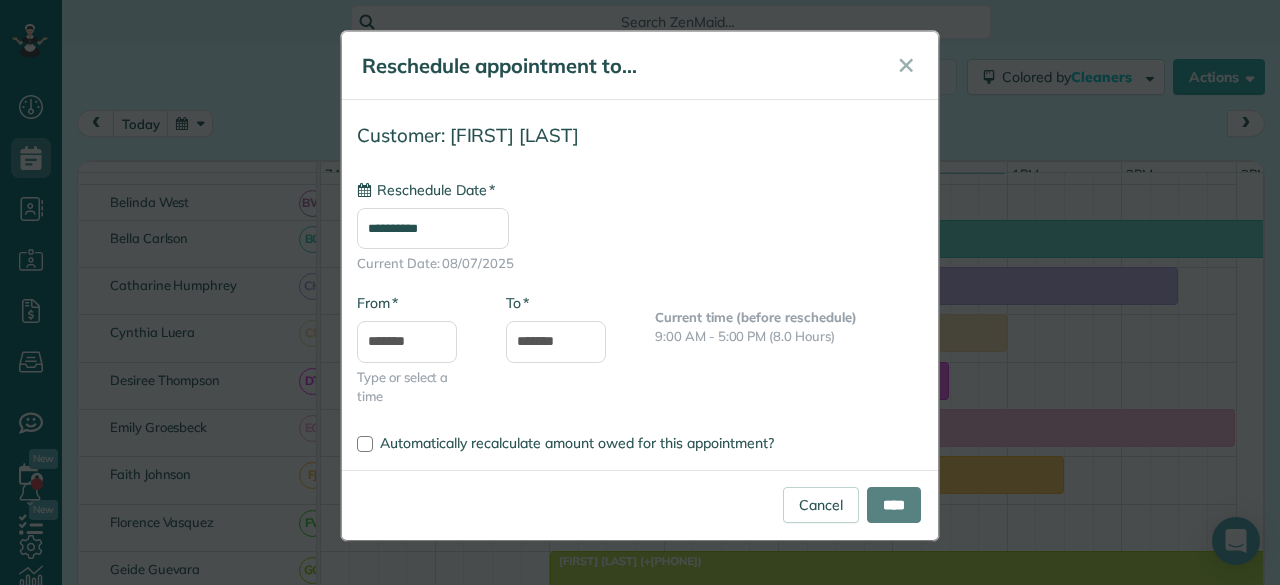 type on "**********" 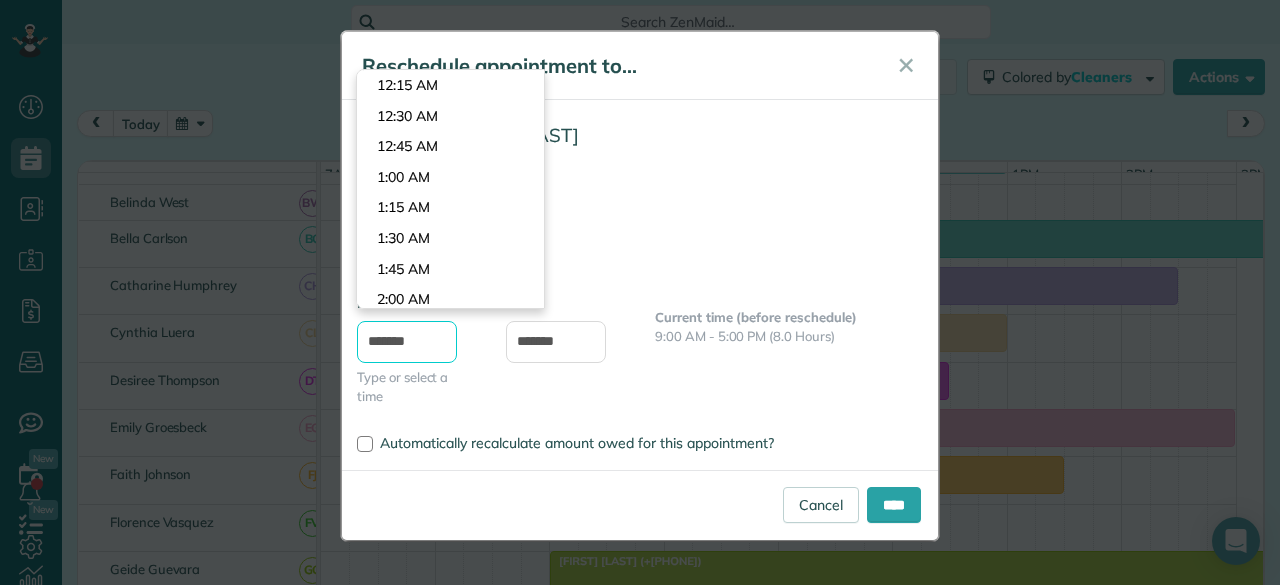 click on "*******" at bounding box center (407, 342) 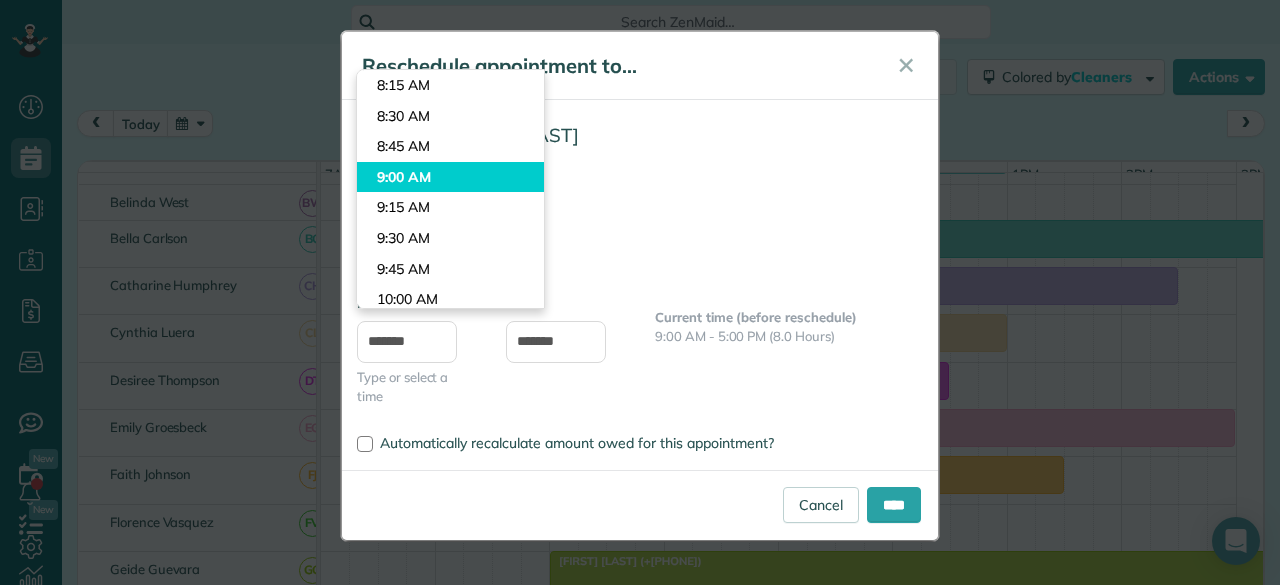 type on "*******" 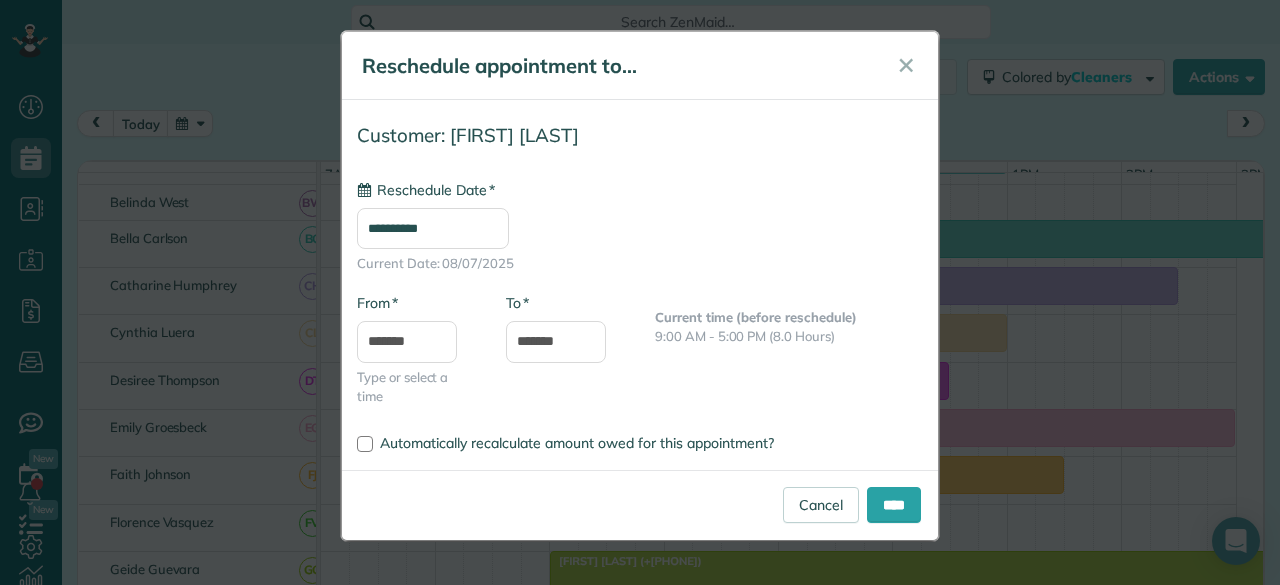 click on "Dashboard
Scheduling
Calendar View
List View
Dispatch View - Weekly scheduling (Beta)" at bounding box center (640, 292) 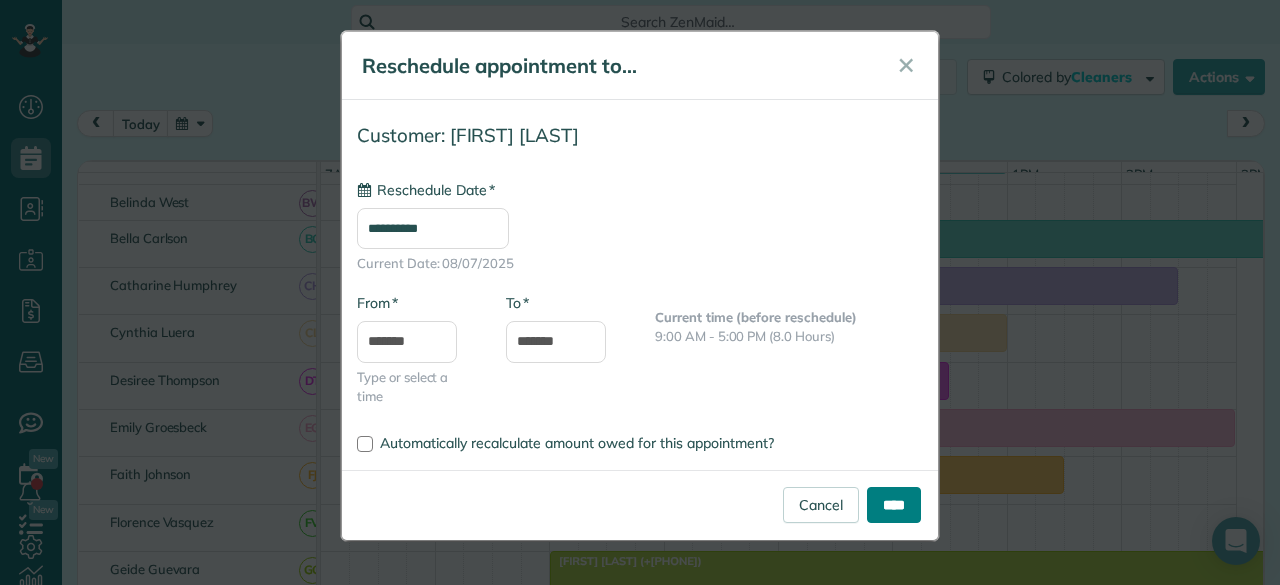 click on "****" at bounding box center (894, 505) 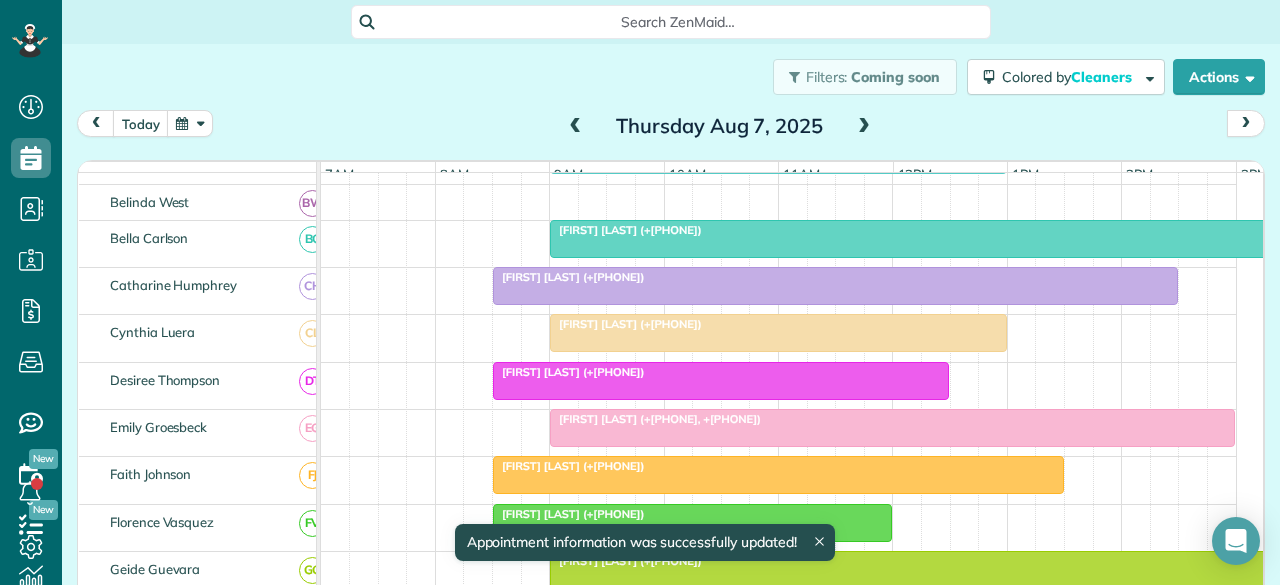 click on "Natalie Richardson (+1[PHONE])" at bounding box center [978, 230] 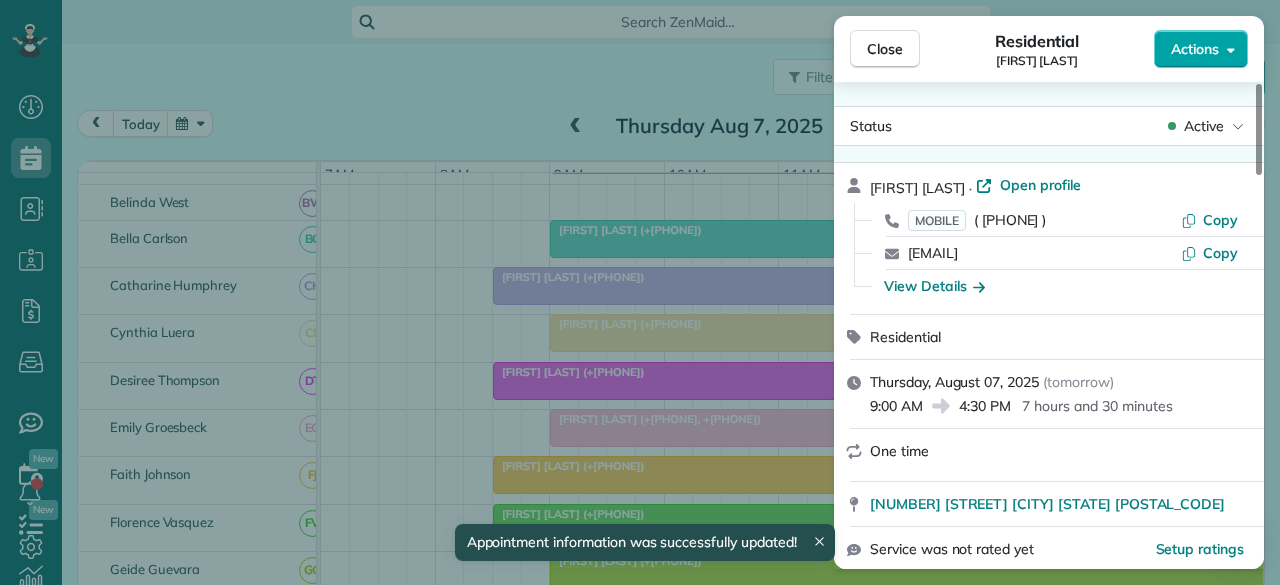 click on "Actions" at bounding box center (1195, 49) 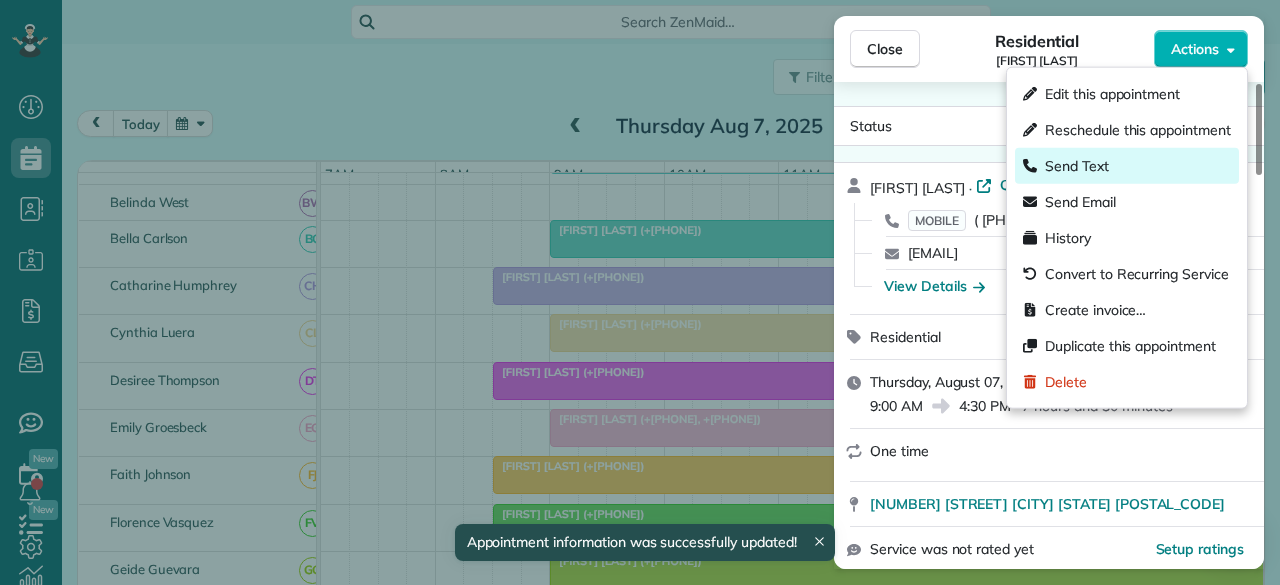 click on "Send Text" at bounding box center [1077, 166] 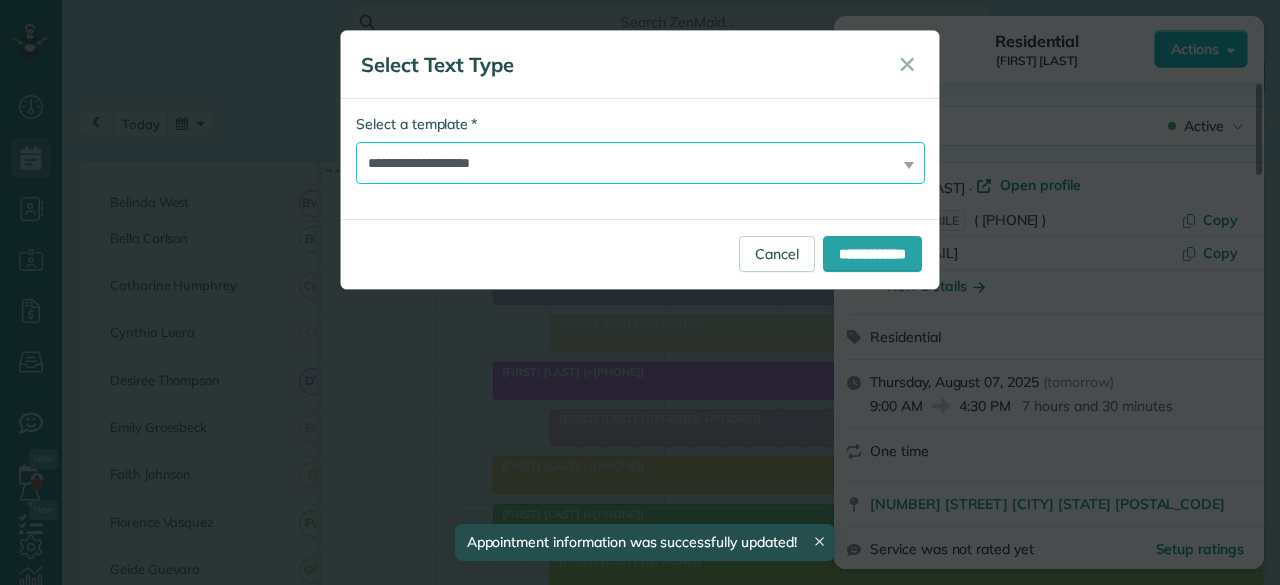 drag, startPoint x: 432, startPoint y: 165, endPoint x: 425, endPoint y: 182, distance: 18.384777 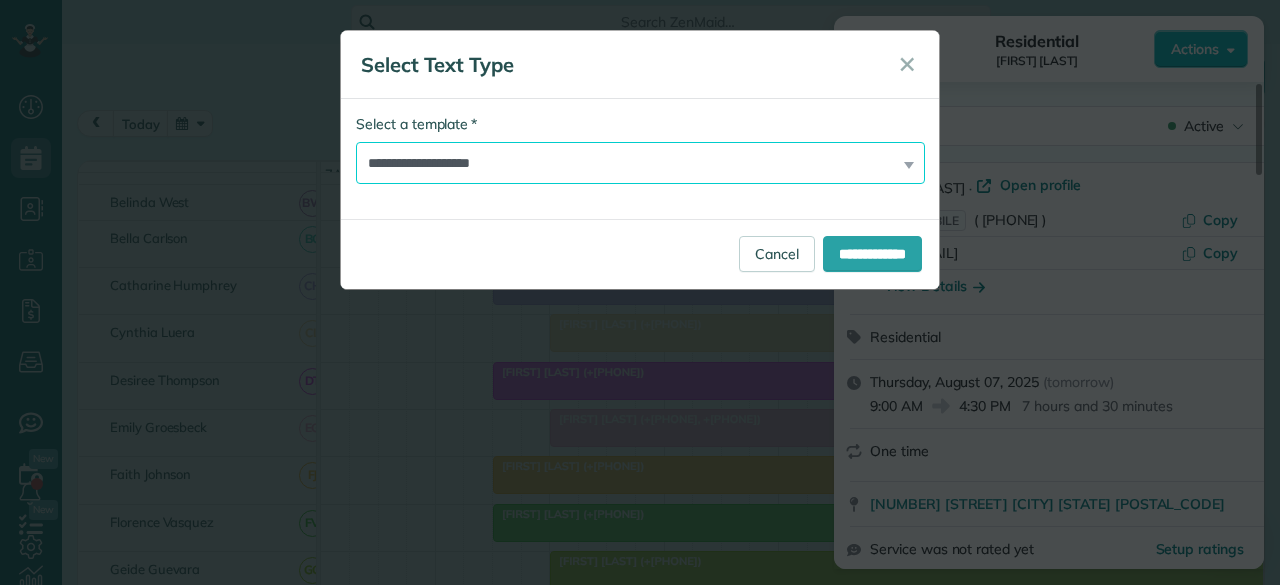 select on "****" 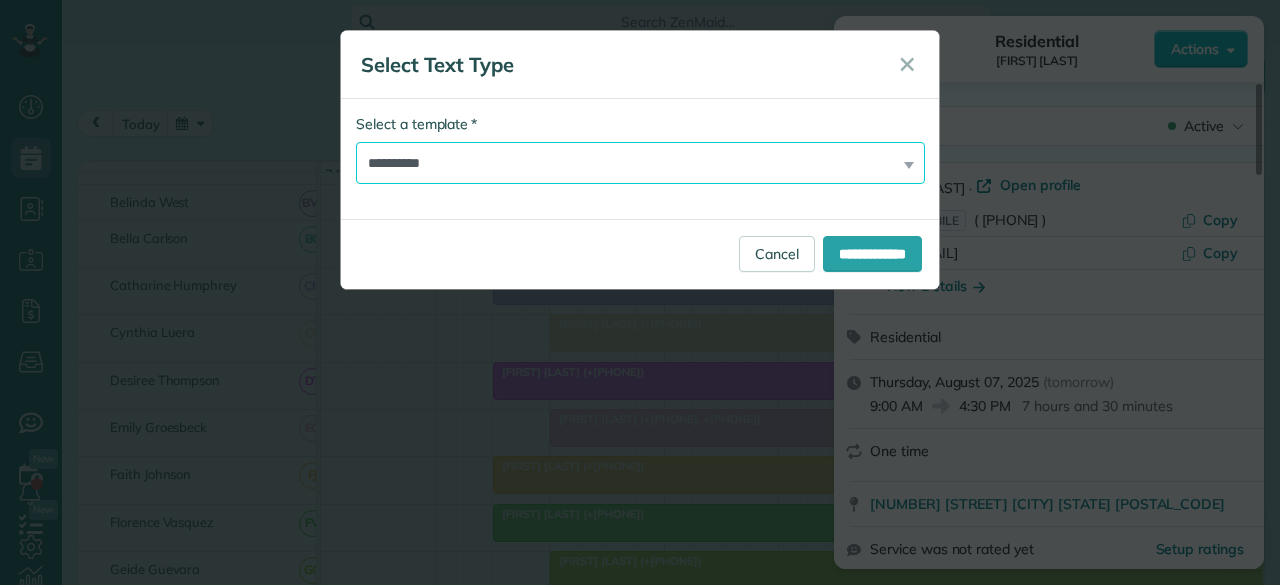 click on "**********" at bounding box center [640, 163] 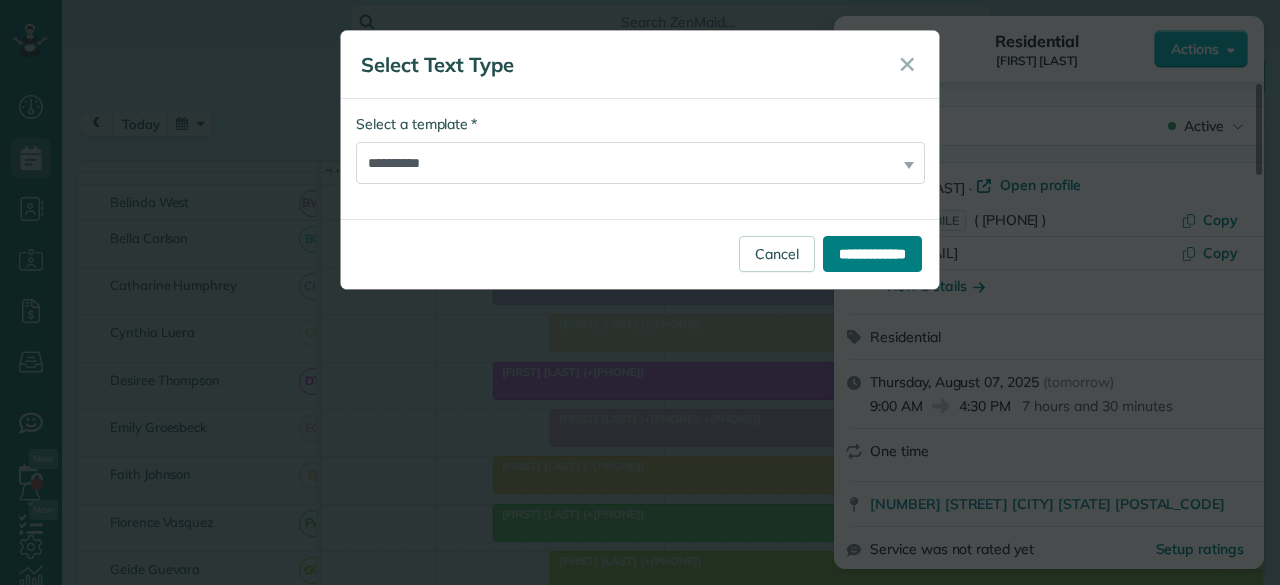 click on "**********" at bounding box center [872, 254] 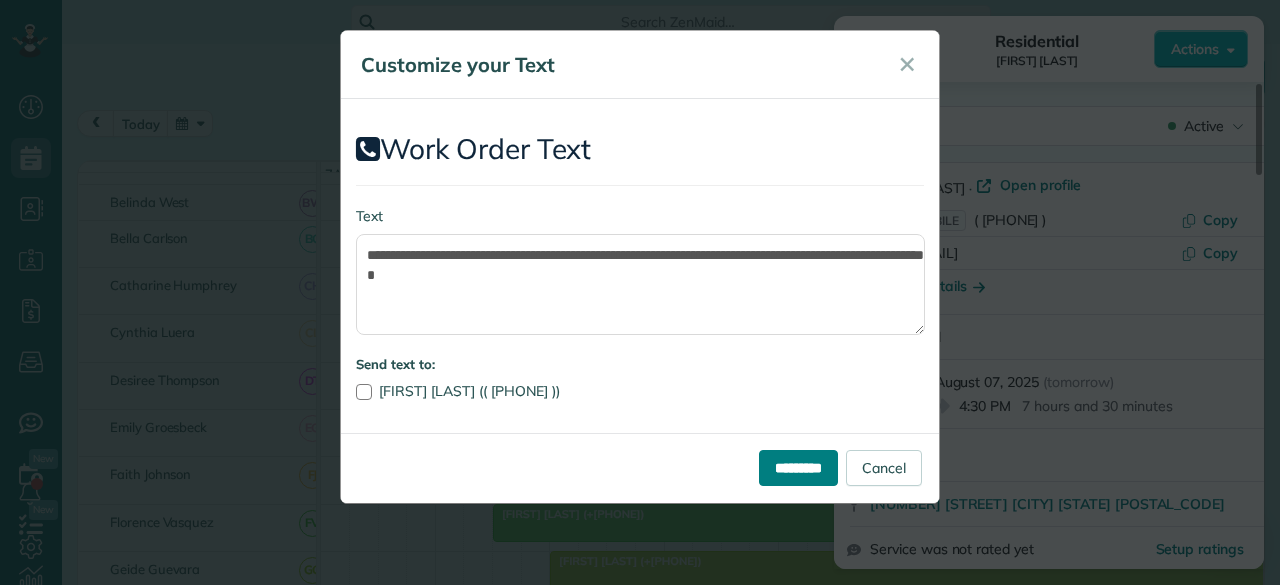 click on "*********" at bounding box center [798, 468] 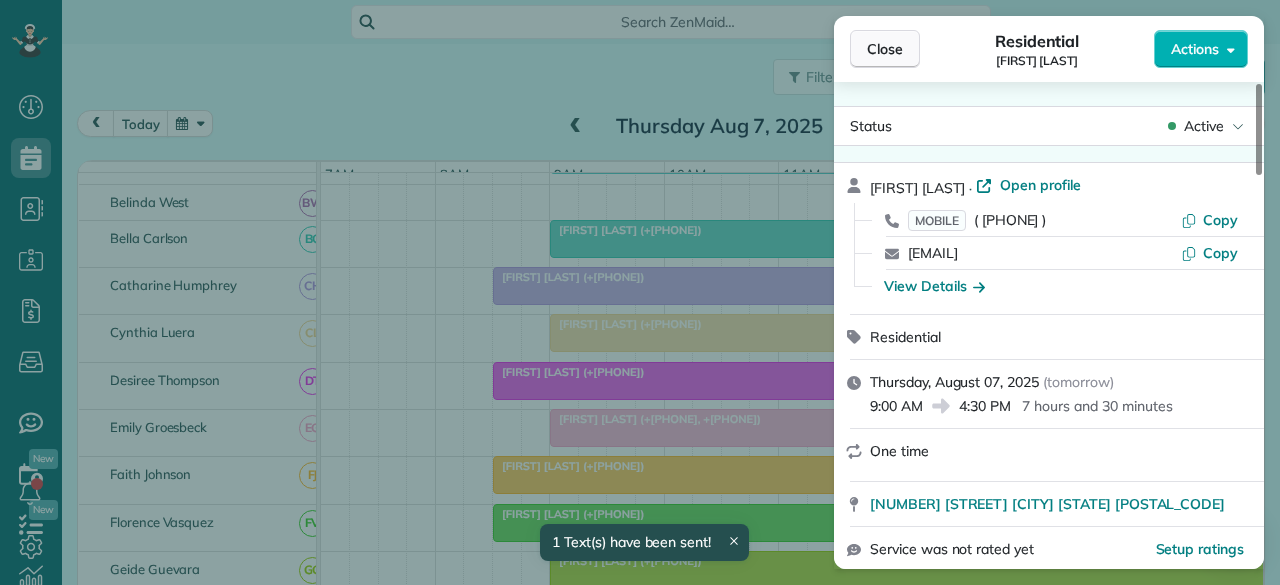 click on "Close" at bounding box center [885, 49] 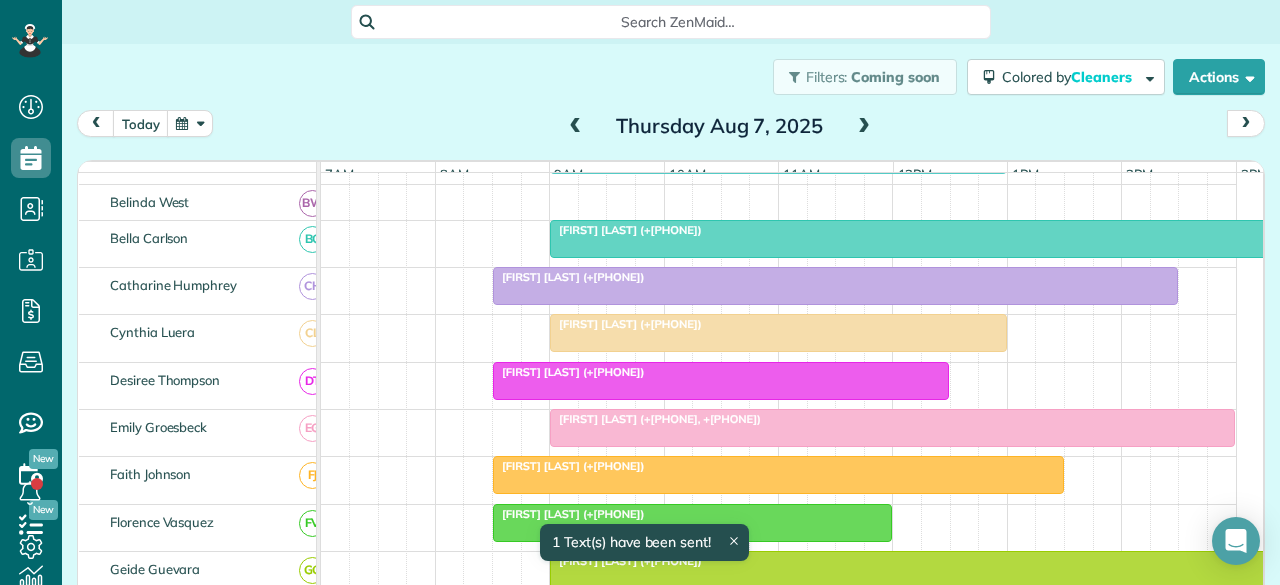 scroll, scrollTop: 480, scrollLeft: 0, axis: vertical 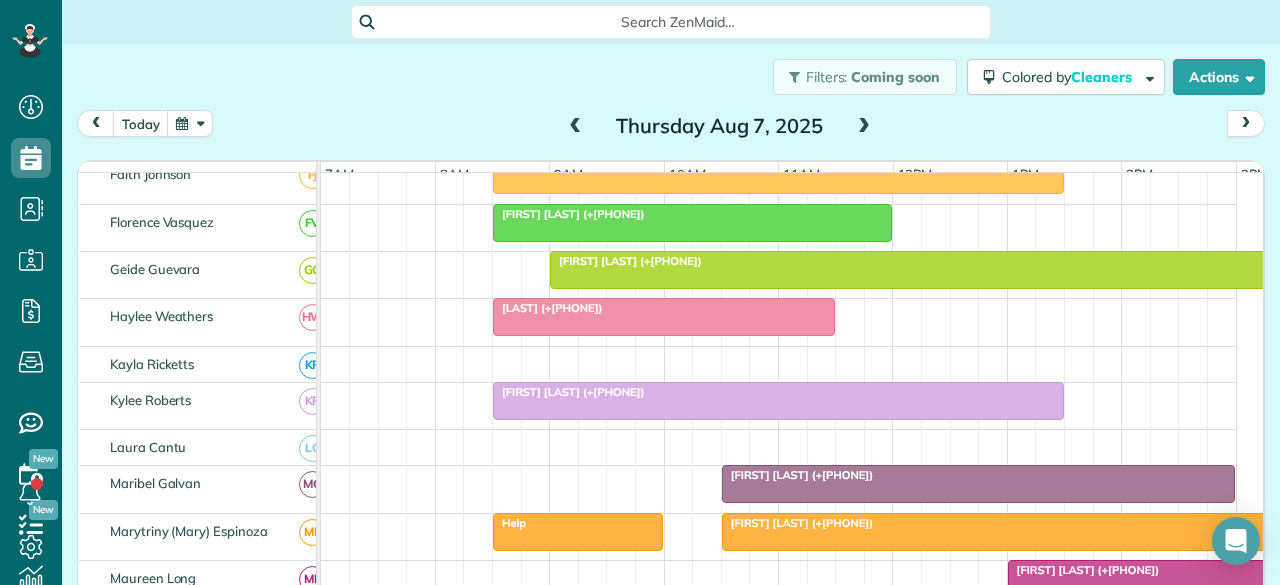 click at bounding box center (864, 127) 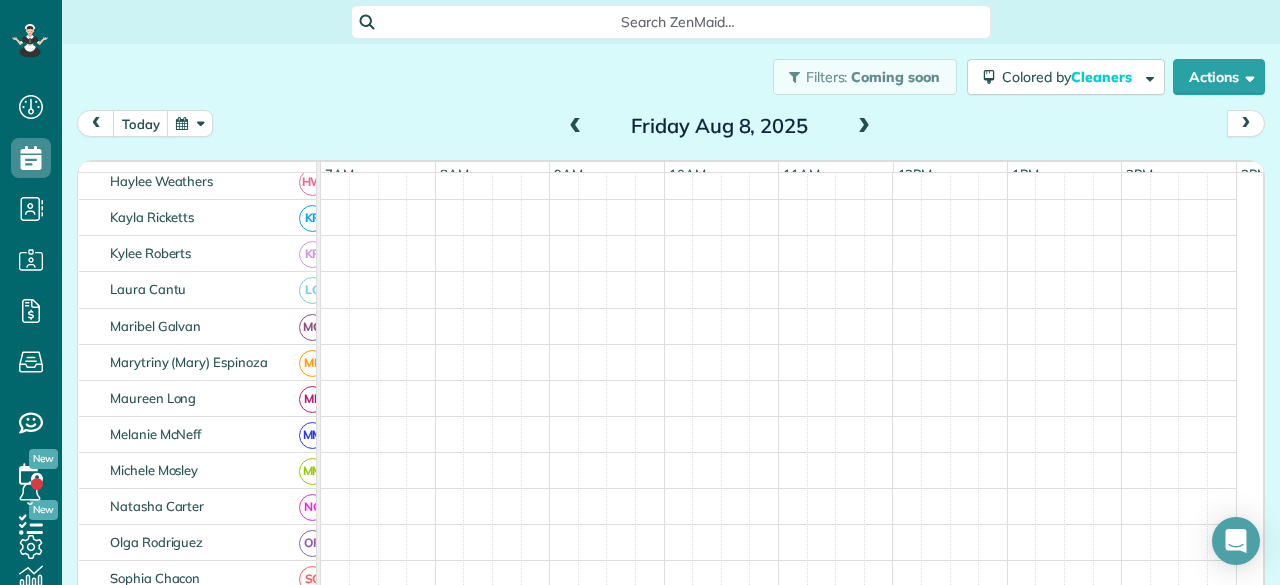scroll, scrollTop: 587, scrollLeft: 0, axis: vertical 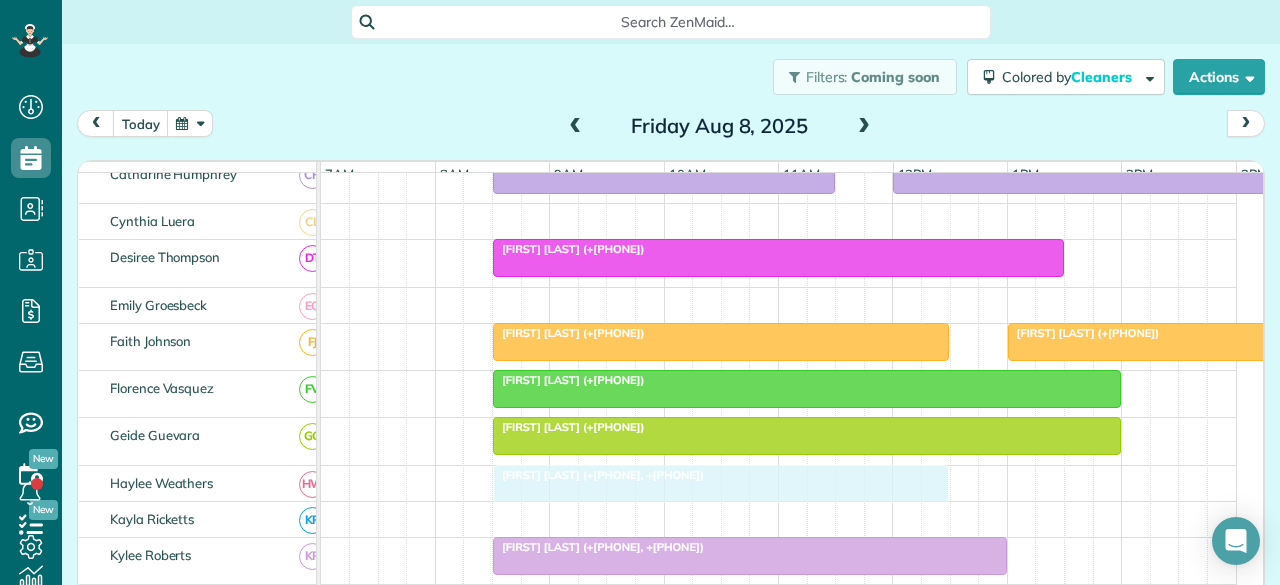 drag, startPoint x: 565, startPoint y: 282, endPoint x: 566, endPoint y: 489, distance: 207.00241 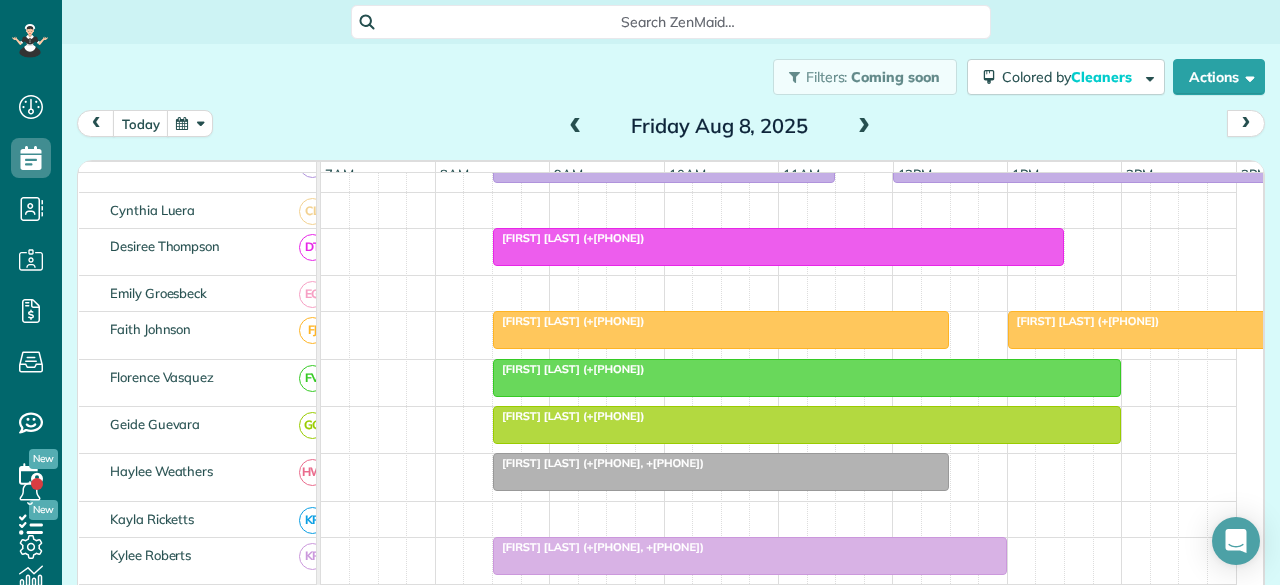 scroll, scrollTop: 488, scrollLeft: 0, axis: vertical 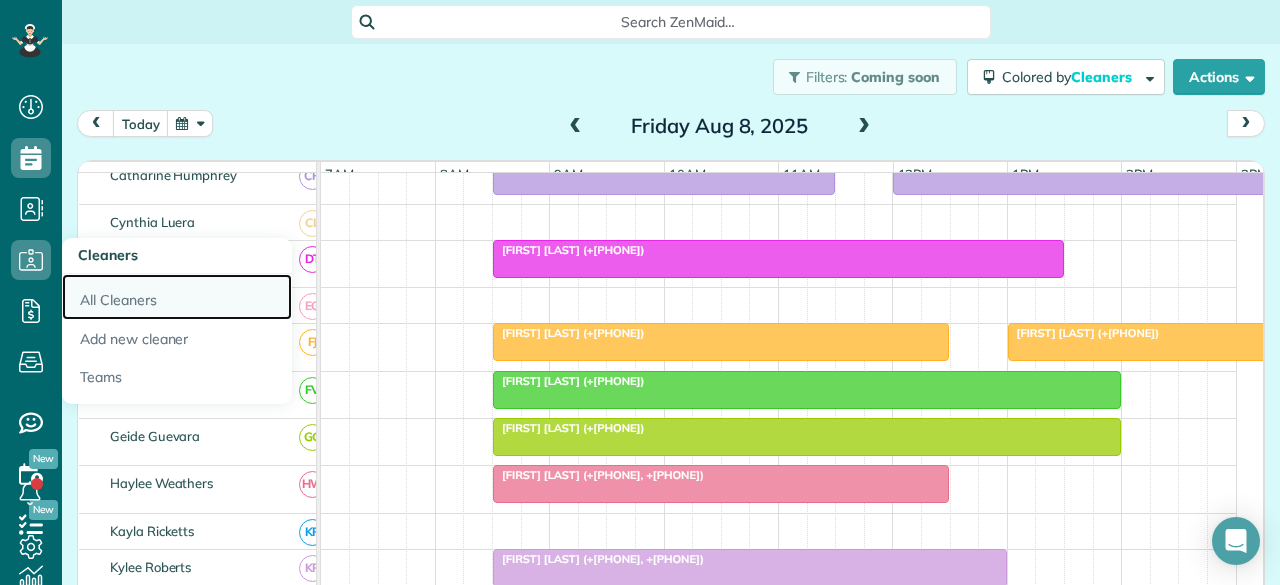 click on "All Cleaners" at bounding box center (177, 297) 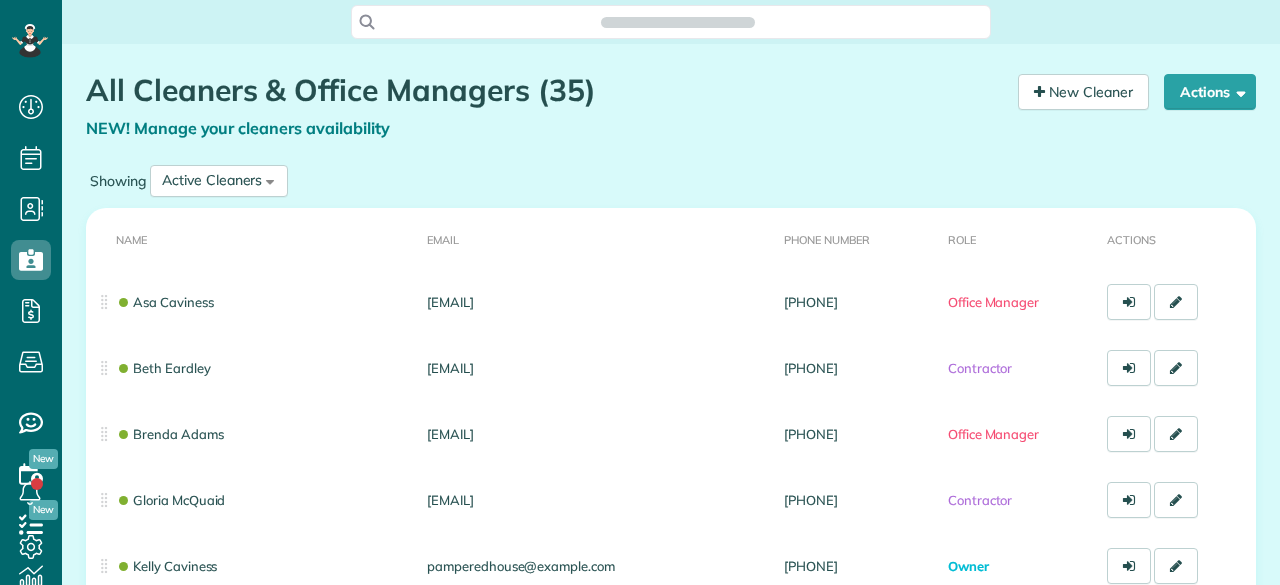 scroll, scrollTop: 0, scrollLeft: 0, axis: both 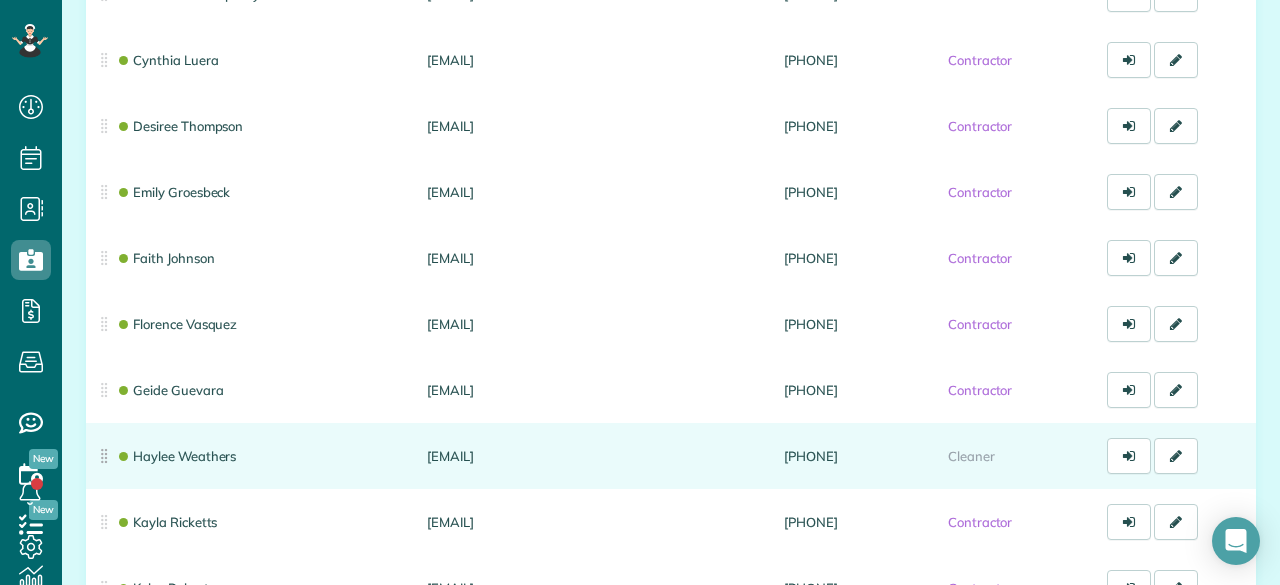 click on "Haylee Weathers" at bounding box center (252, 456) 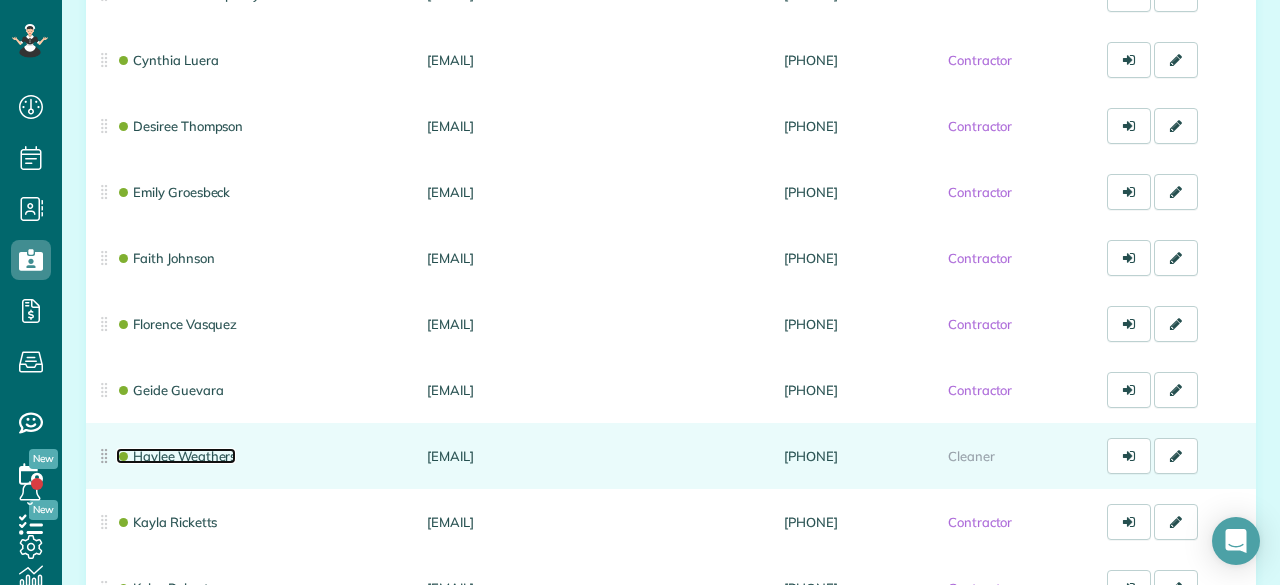 click on "Haylee Weathers" at bounding box center [176, 456] 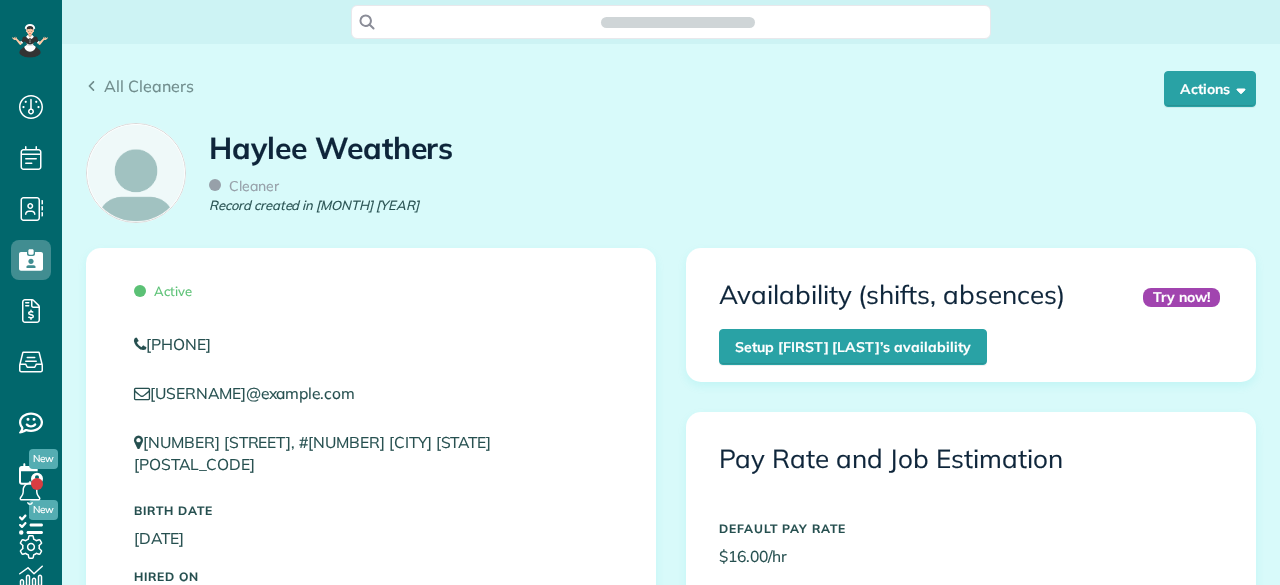 scroll, scrollTop: 0, scrollLeft: 0, axis: both 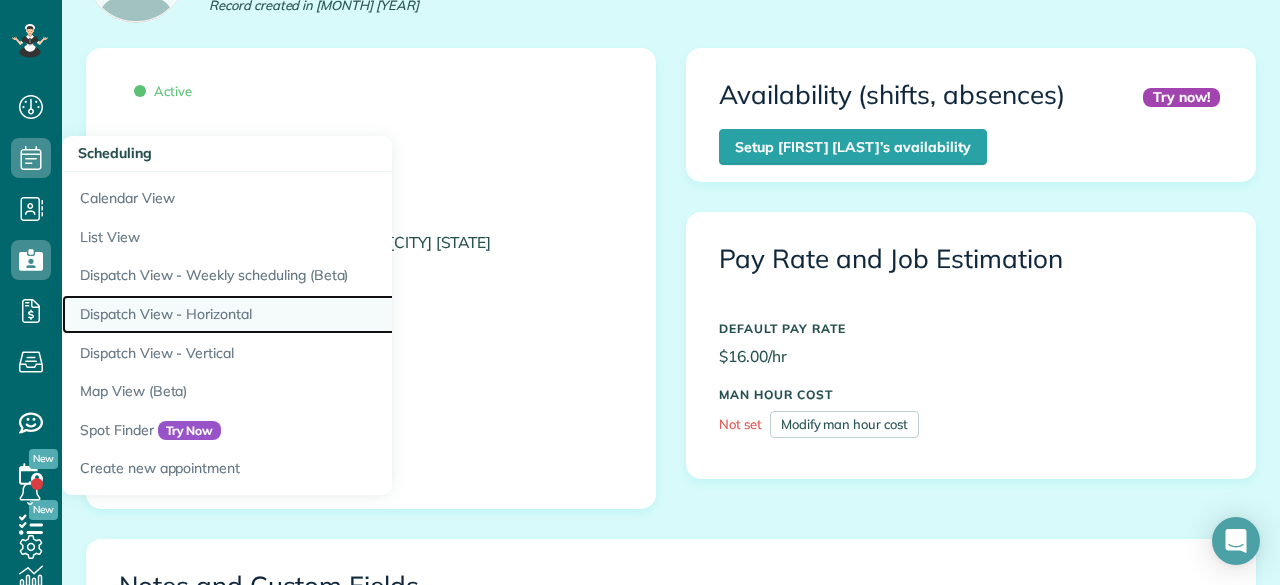 click on "Dispatch View - Horizontal" at bounding box center [312, 314] 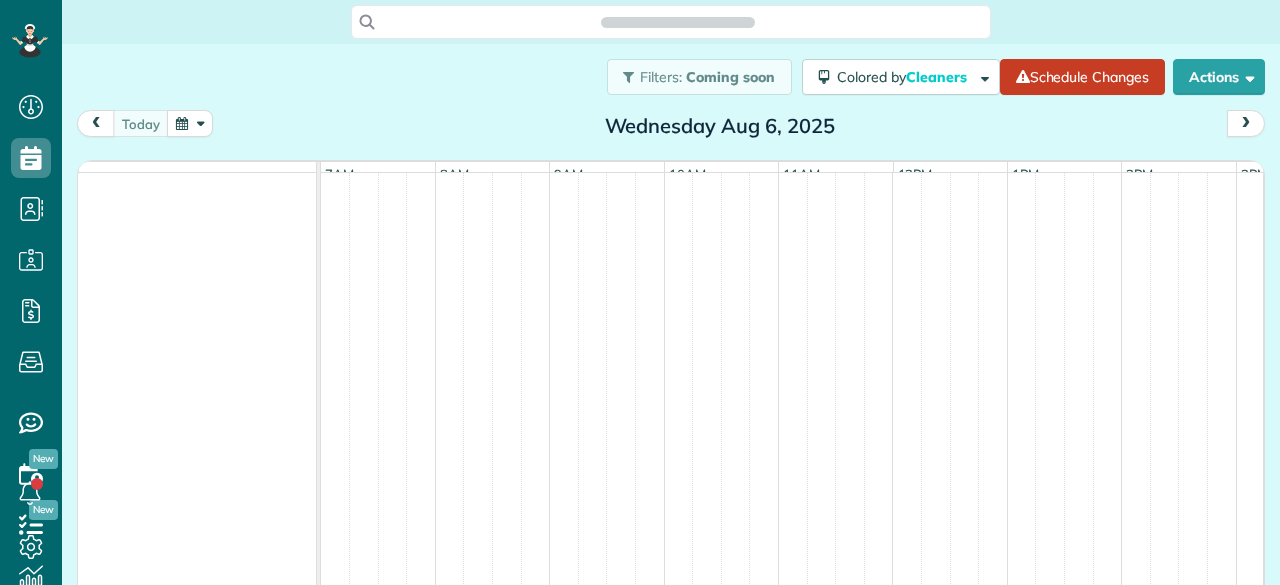 scroll, scrollTop: 0, scrollLeft: 0, axis: both 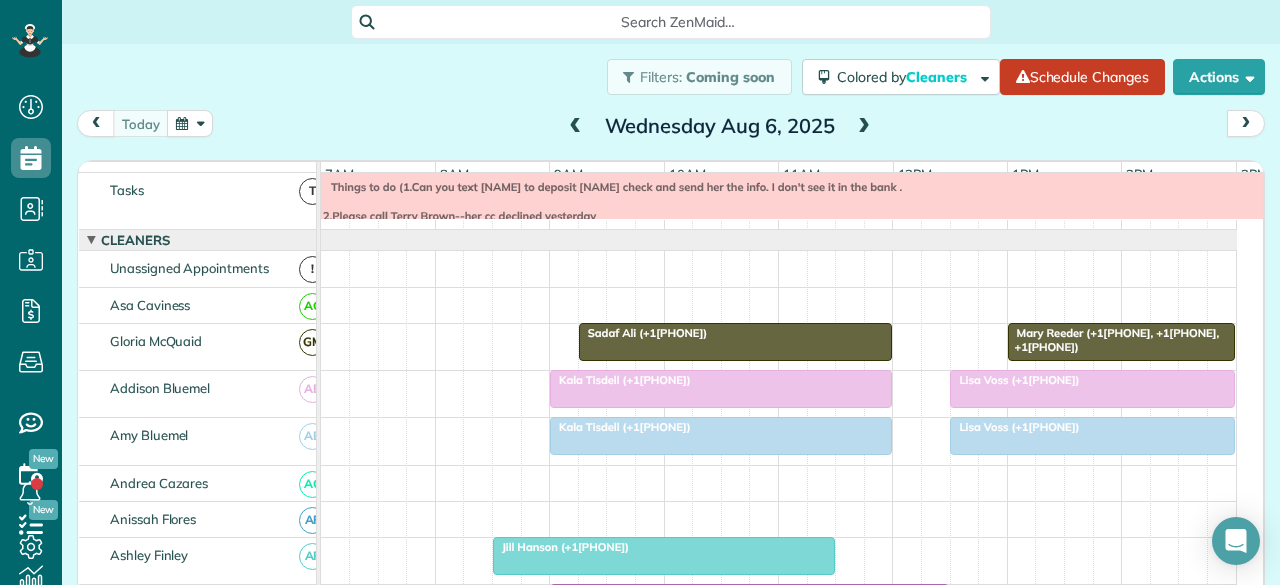 click at bounding box center (864, 127) 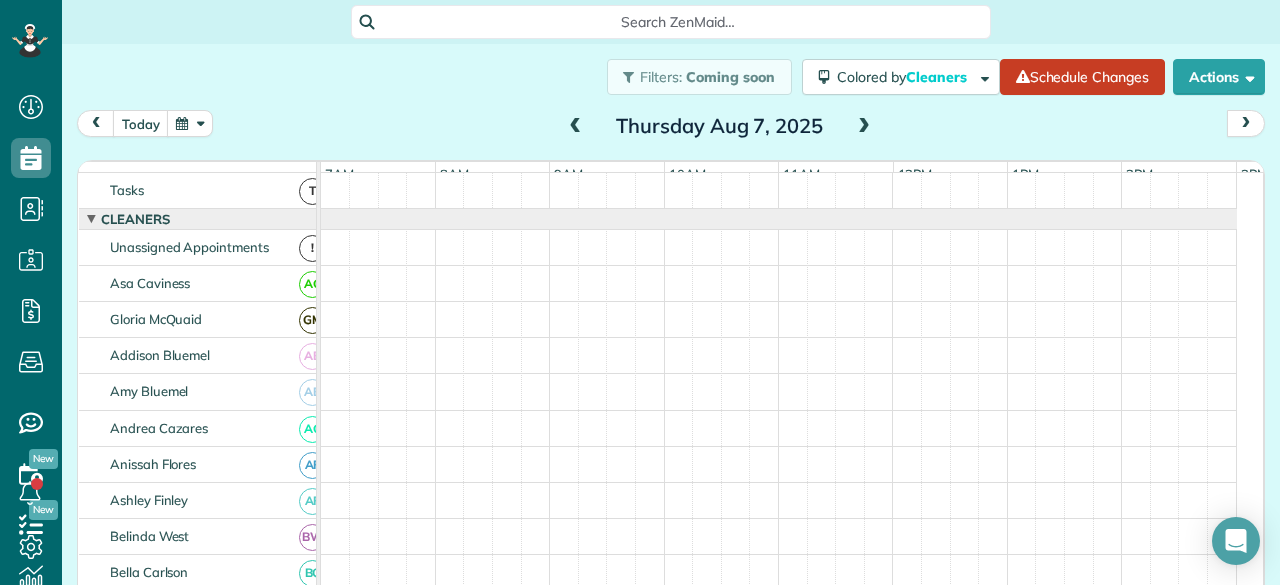 scroll, scrollTop: 0, scrollLeft: 0, axis: both 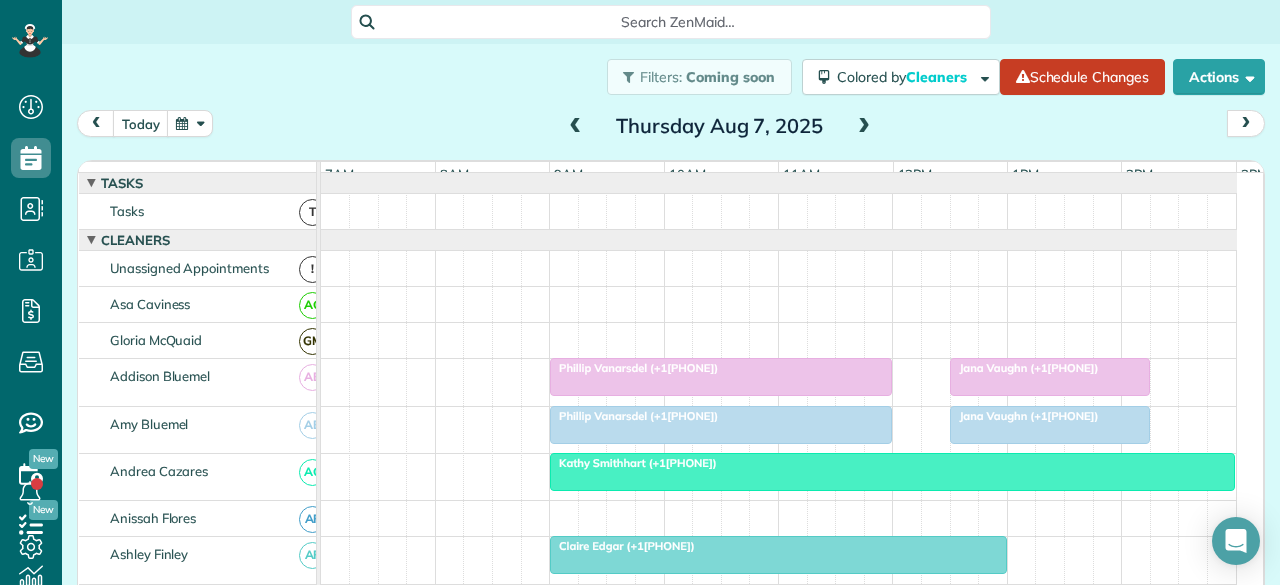 click at bounding box center (864, 127) 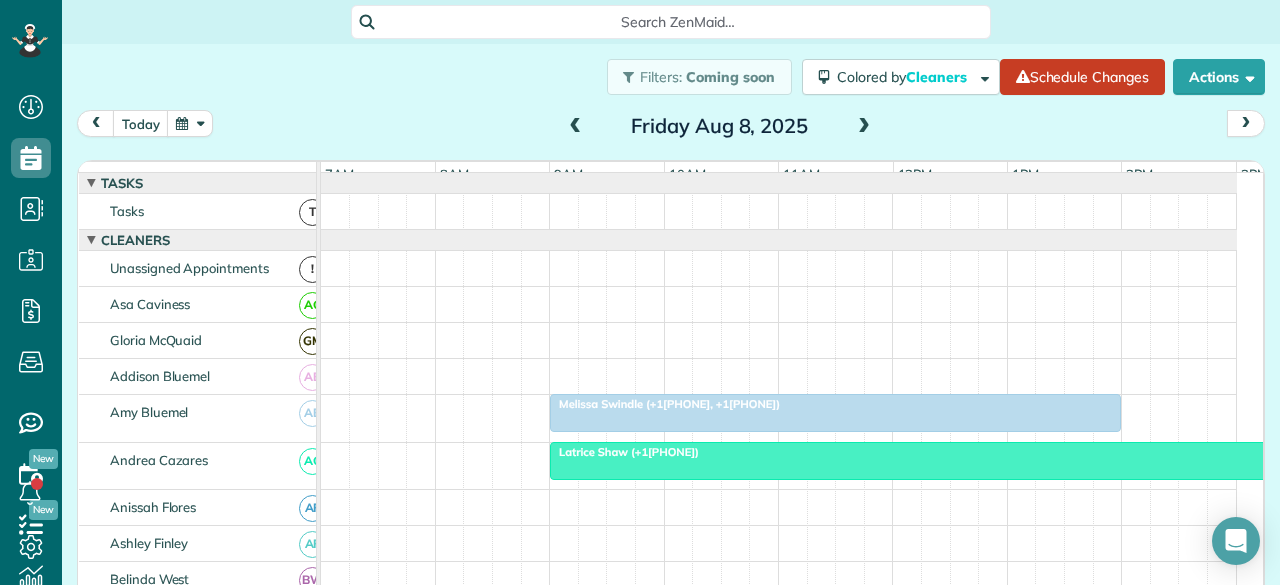 scroll, scrollTop: 87, scrollLeft: 0, axis: vertical 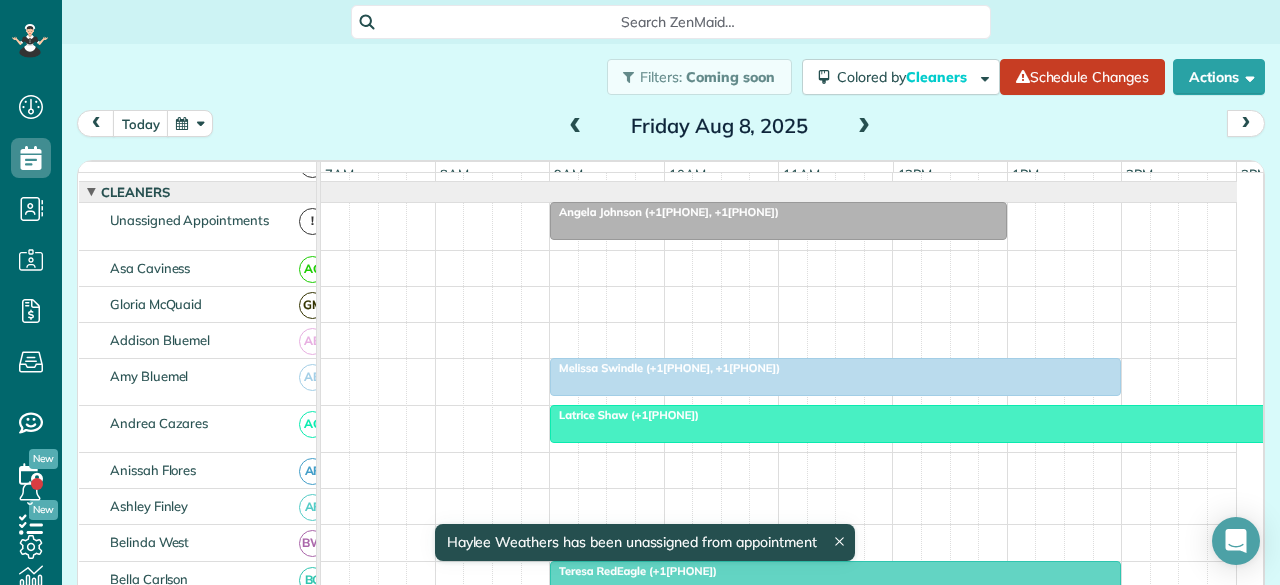 drag, startPoint x: 617, startPoint y: 243, endPoint x: 331, endPoint y: 109, distance: 315.8354 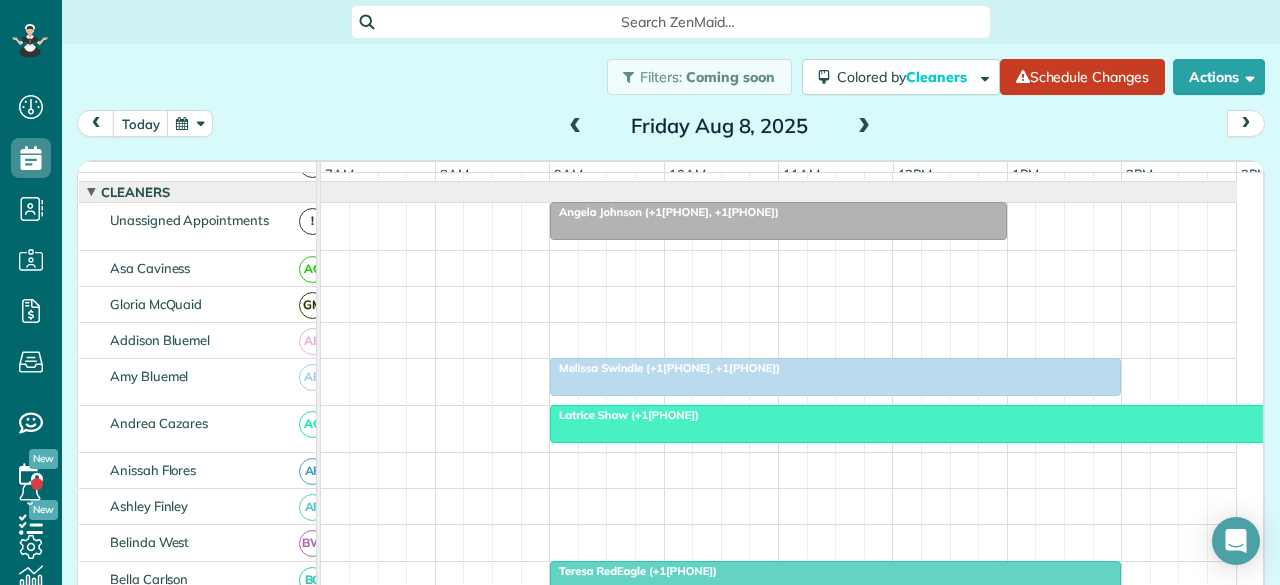click on "Filters:   Coming soon
Colored by  Cleaners
Color by Cleaner
Color by Team
Color by Status
Color by Recurrence
Color by Paid/Unpaid
Filters  Default
Schedule Changes
Actions
Create Appointment
Create Task
Clock In/Out
Send Work Orders
Print Route Sheets
Today's Emails/Texts
Export data.." at bounding box center [671, 77] 